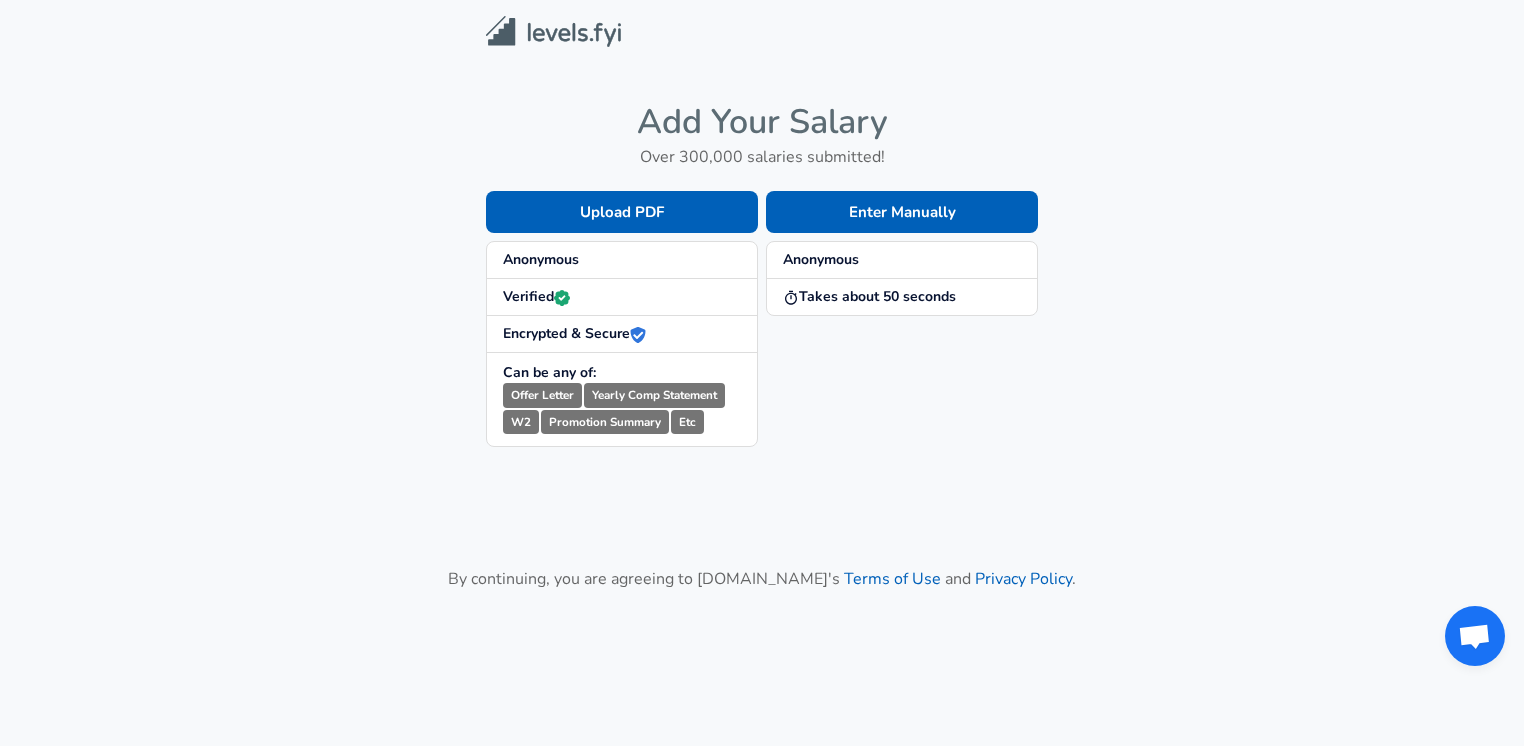 scroll, scrollTop: 0, scrollLeft: 0, axis: both 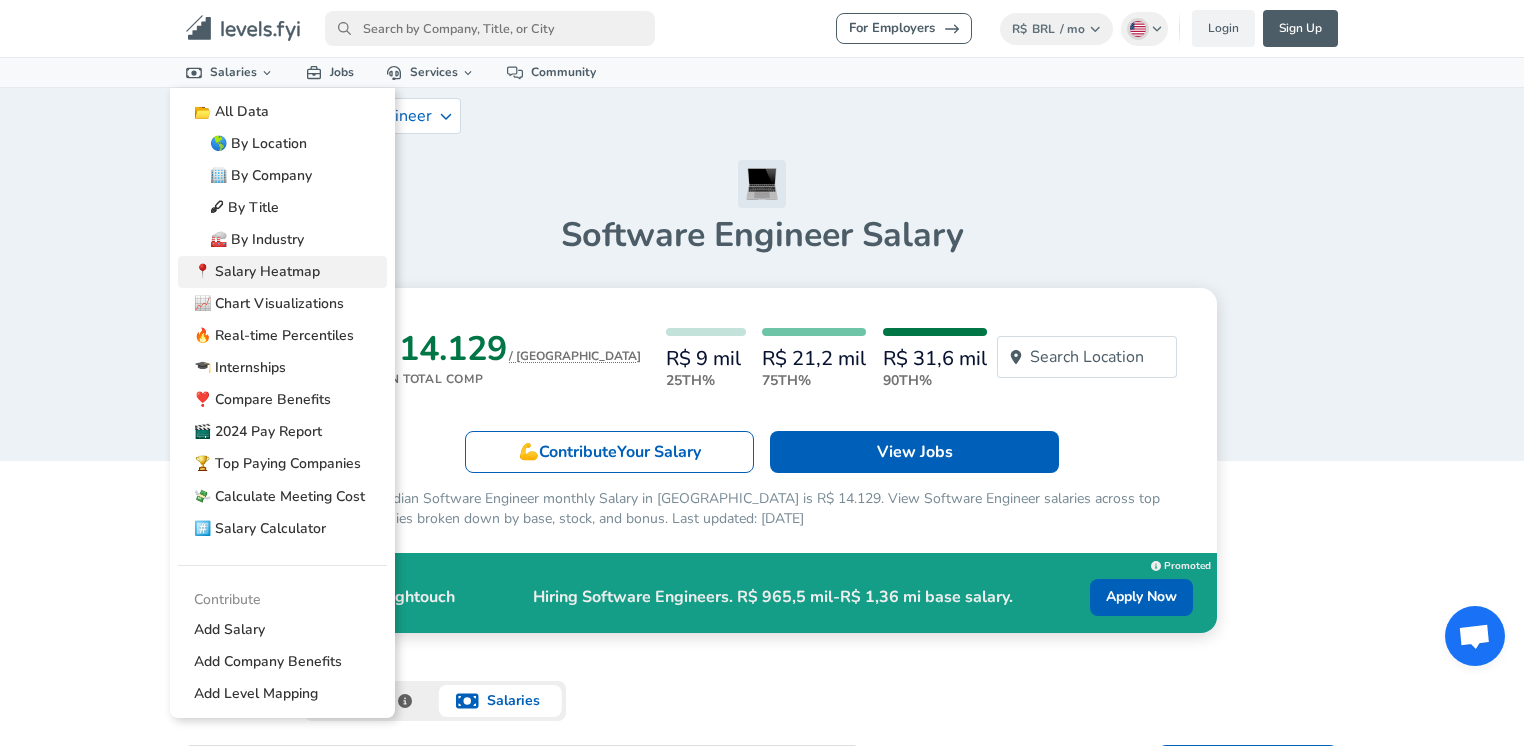 click on "📍   Salary Heatmap" at bounding box center (282, 272) 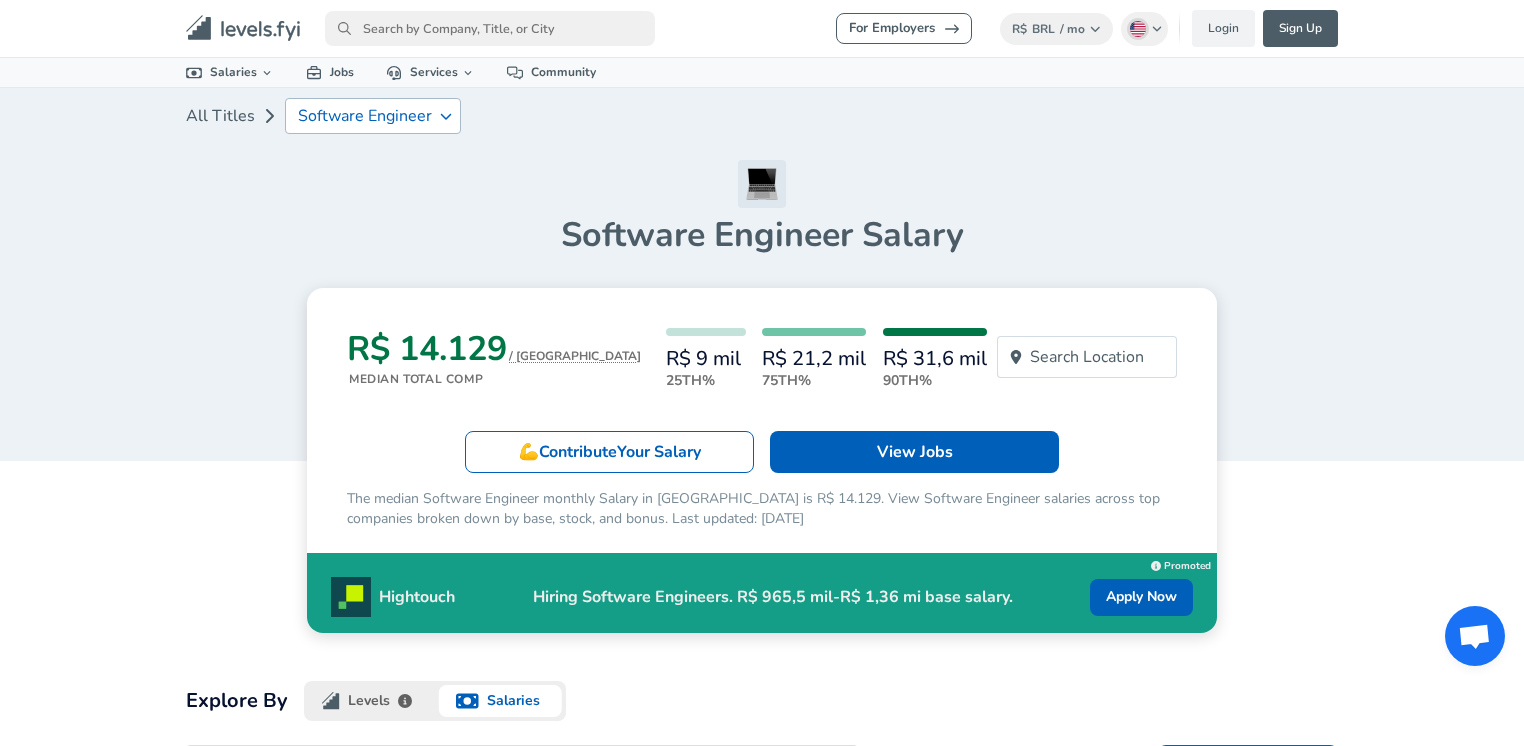 click on "Software Engineer" at bounding box center [365, 116] 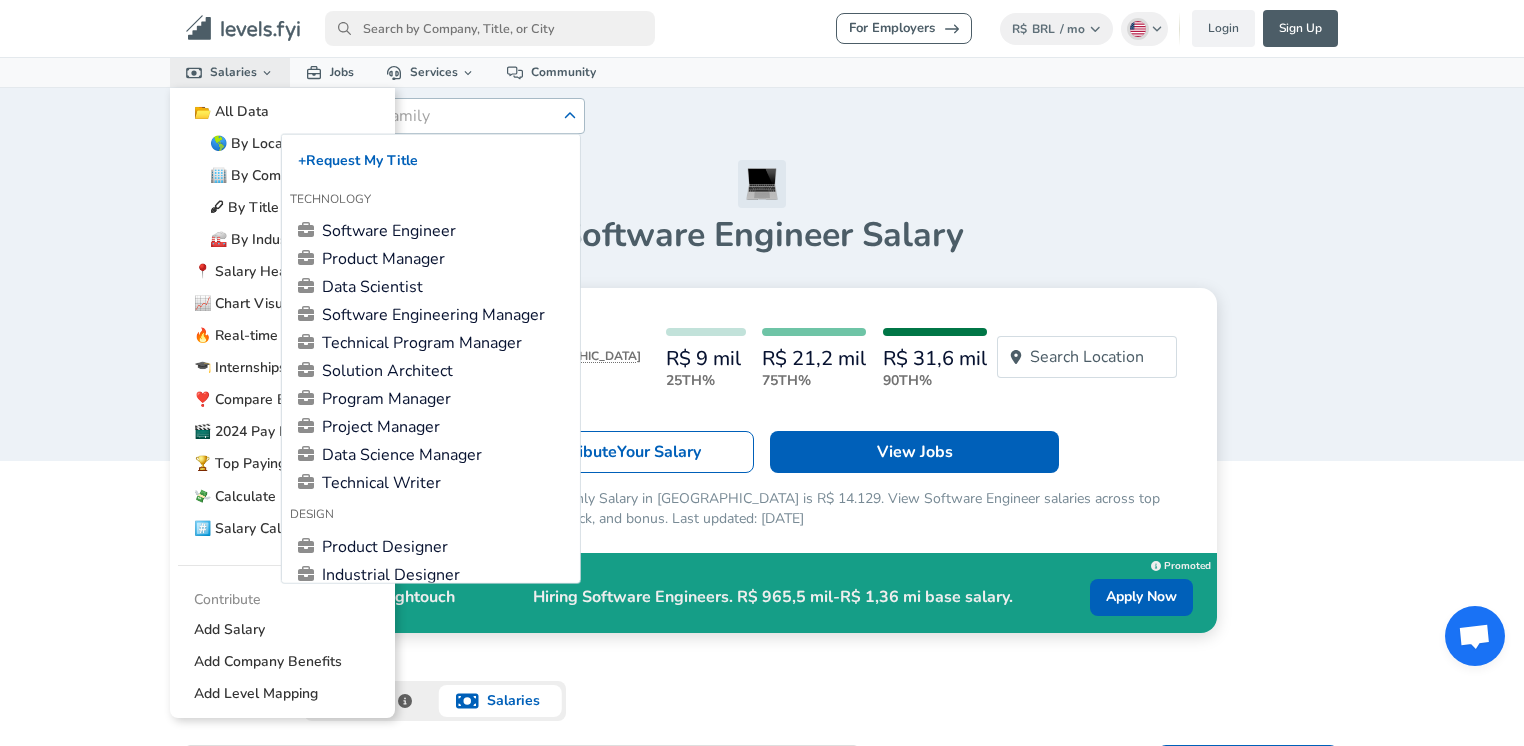 click on "Salaries" at bounding box center (230, 72) 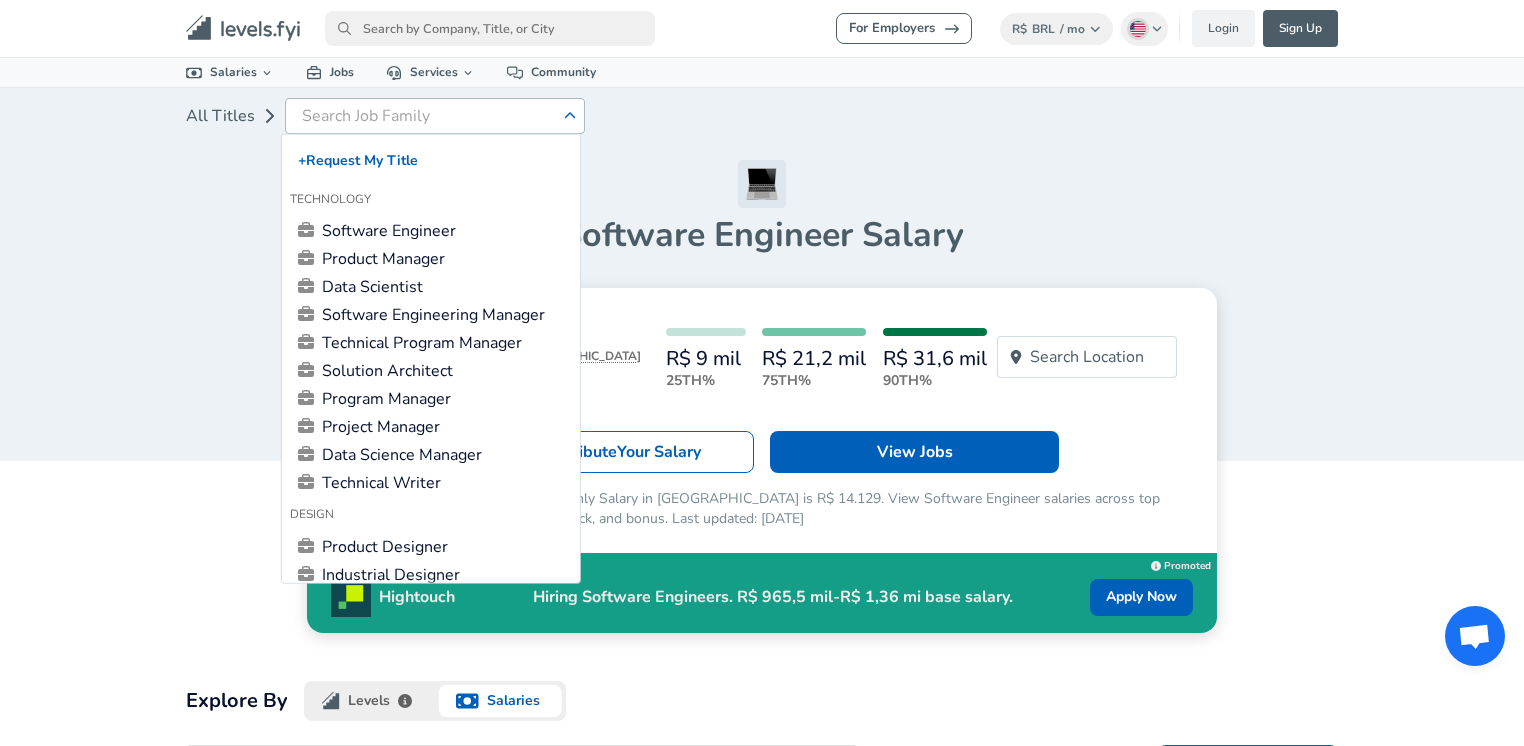 click at bounding box center (431, 116) 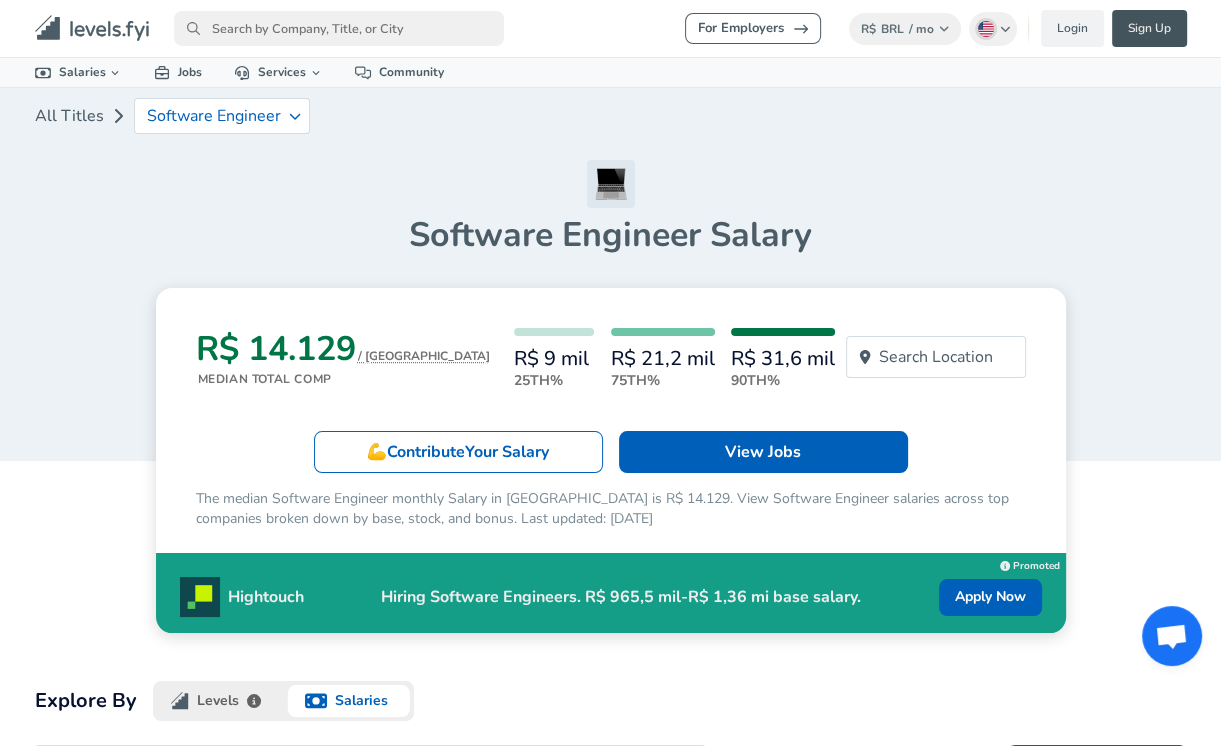 click on "Sign Up" at bounding box center [1149, 28] 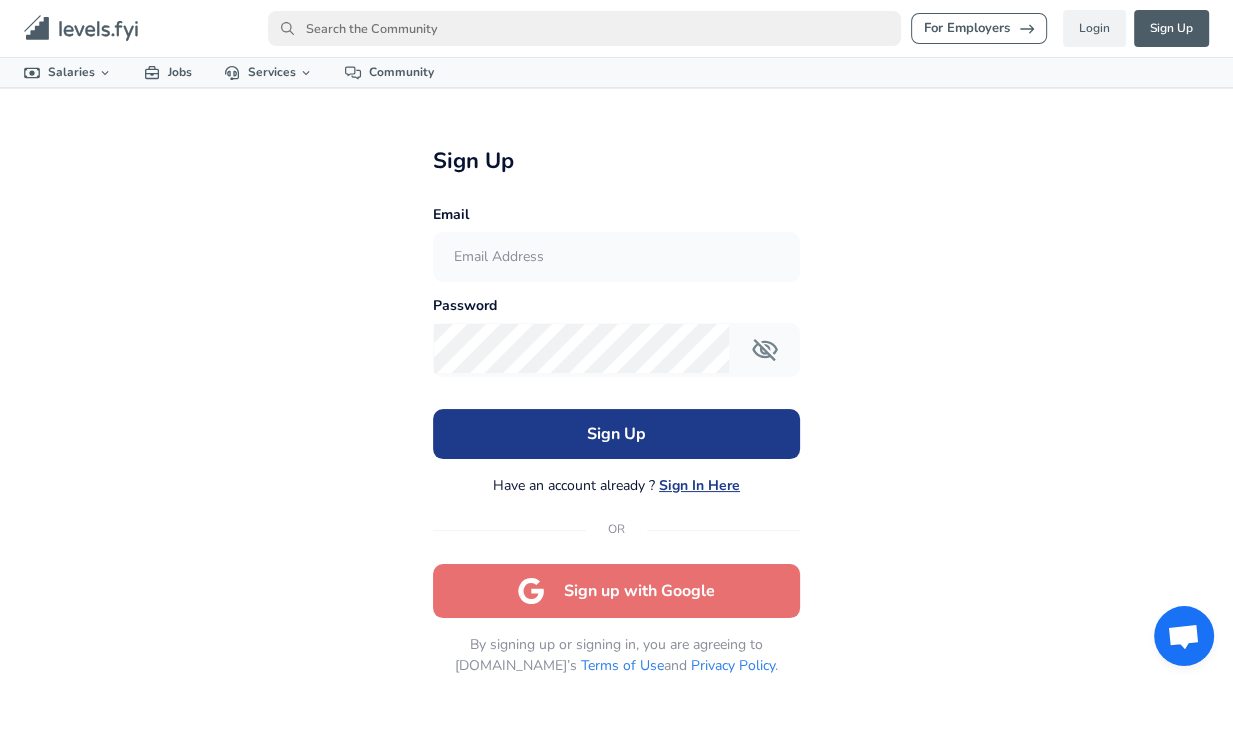 click on "Sign up with Google" at bounding box center (616, 591) 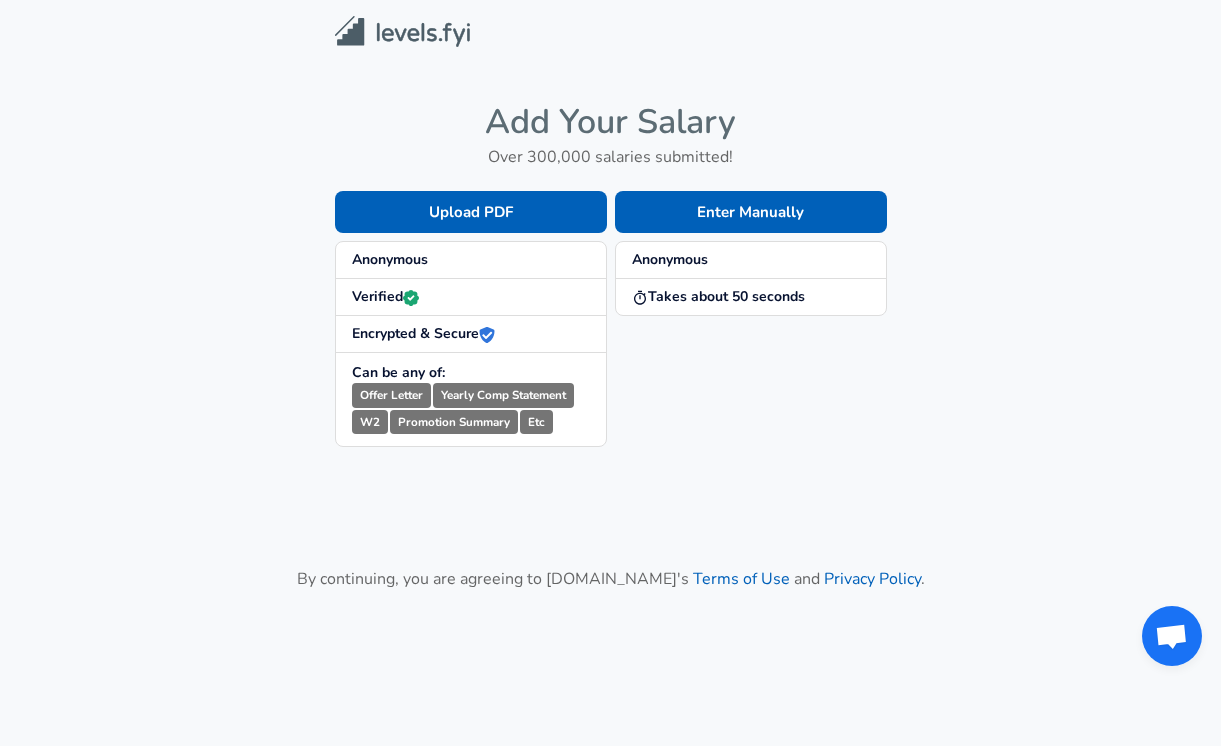 scroll, scrollTop: 0, scrollLeft: 0, axis: both 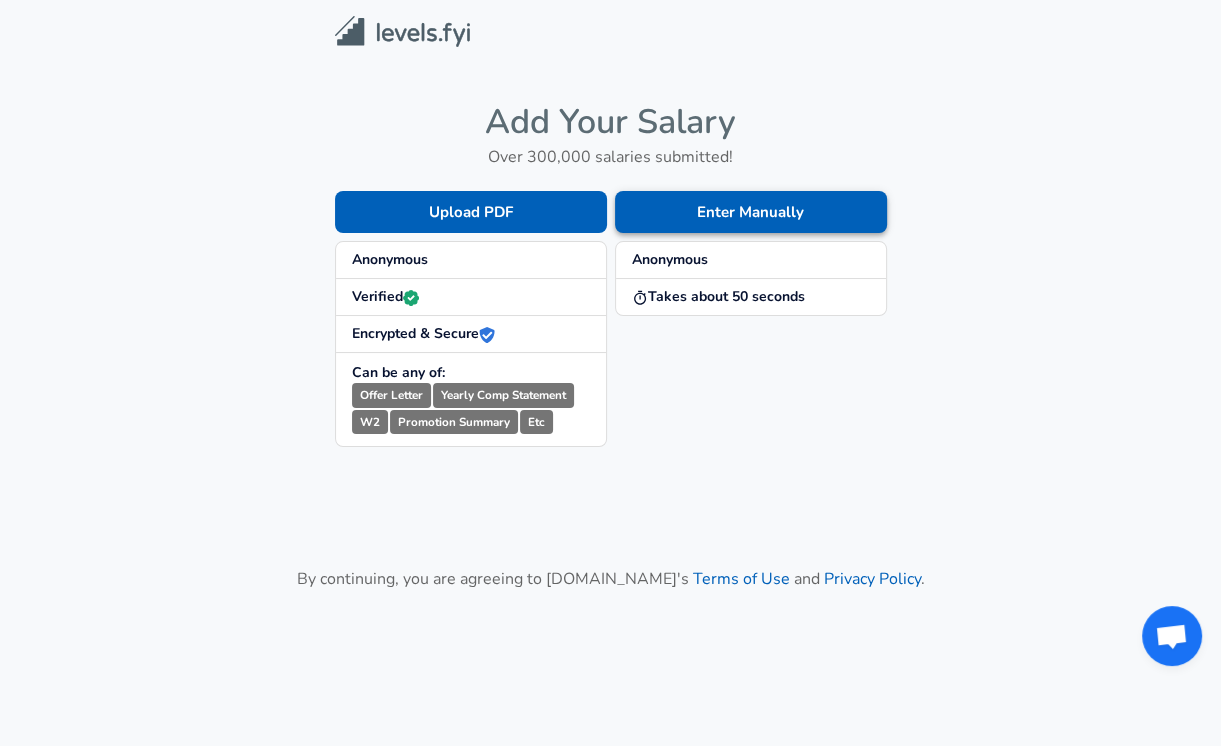 click on "Enter Manually" at bounding box center (751, 212) 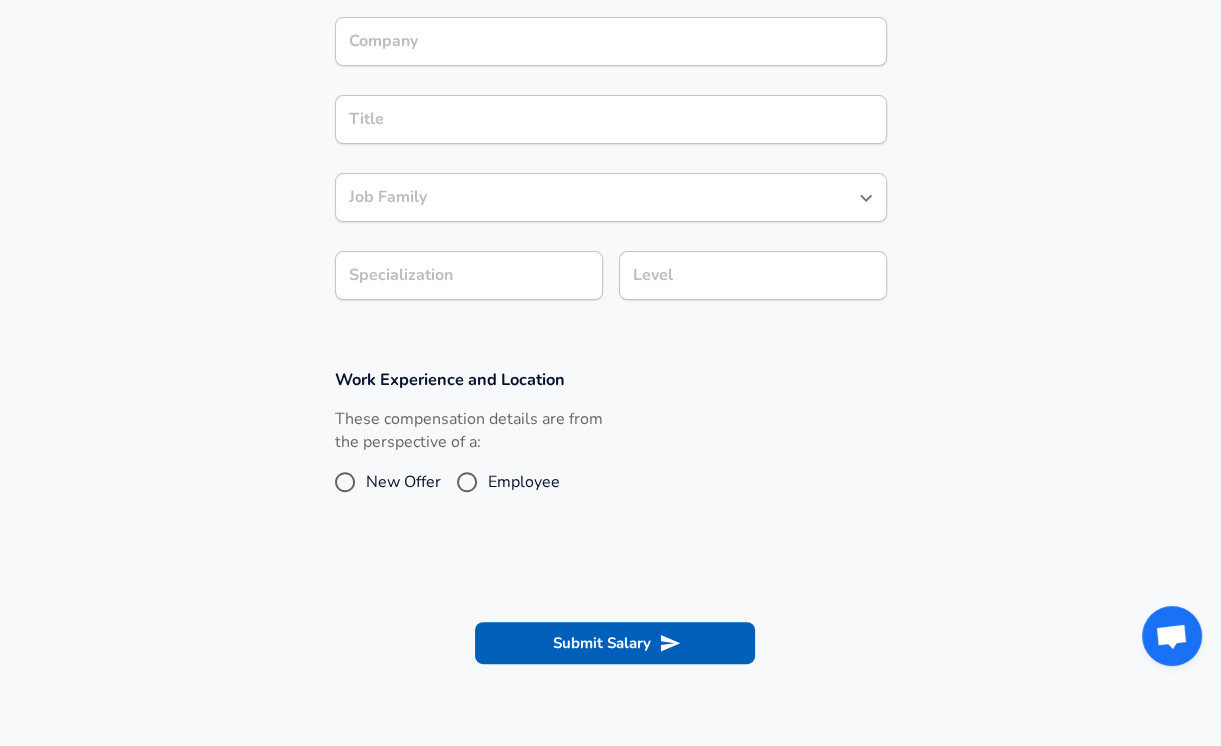 scroll, scrollTop: 480, scrollLeft: 0, axis: vertical 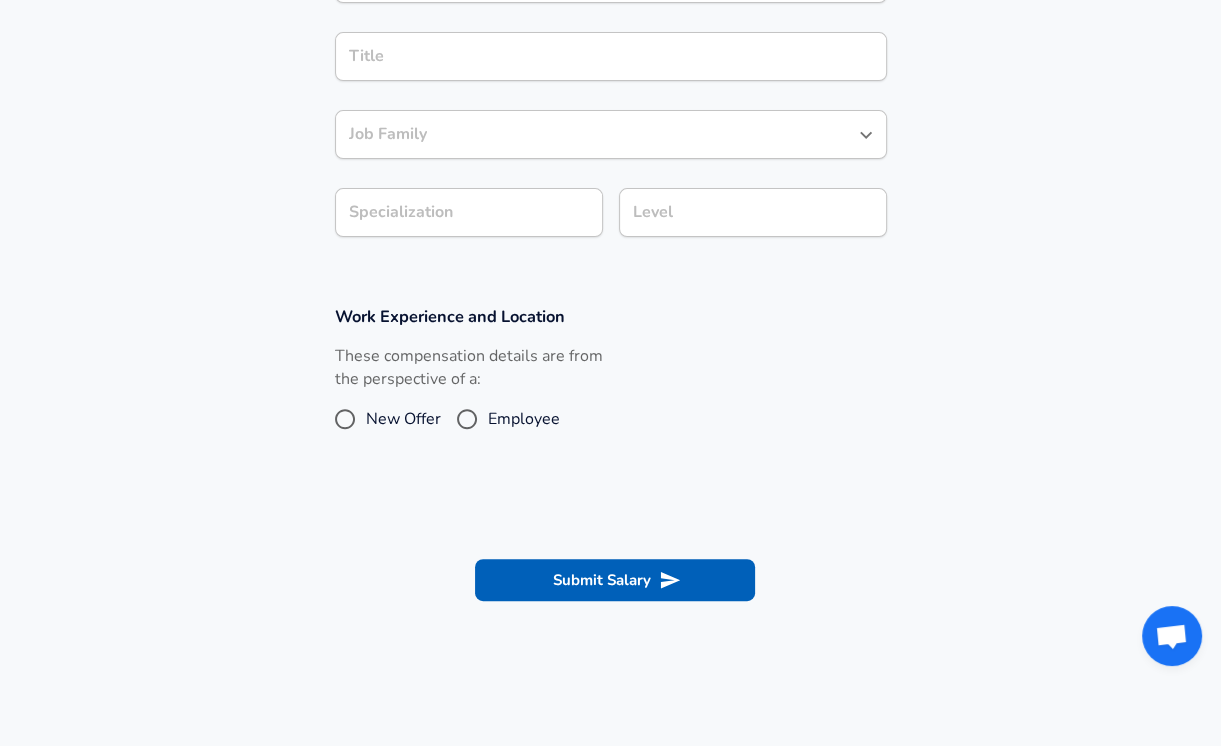 click on "Employee" at bounding box center [467, 419] 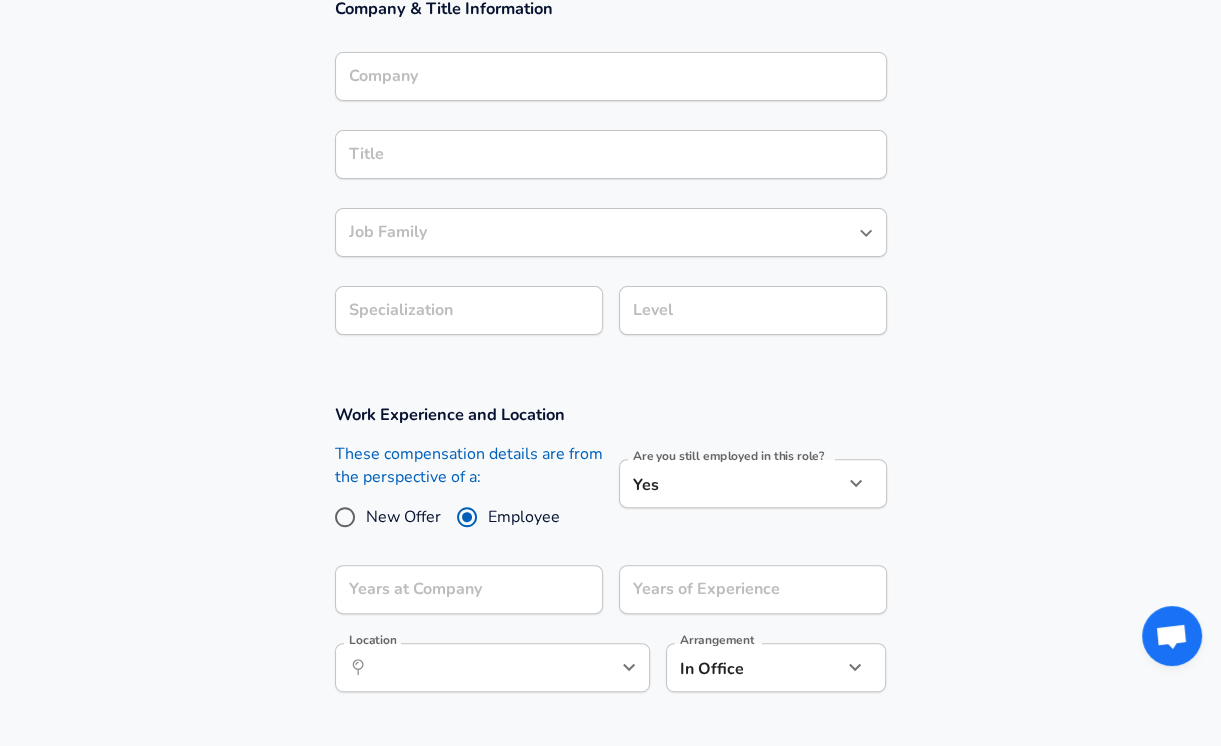 scroll, scrollTop: 96, scrollLeft: 0, axis: vertical 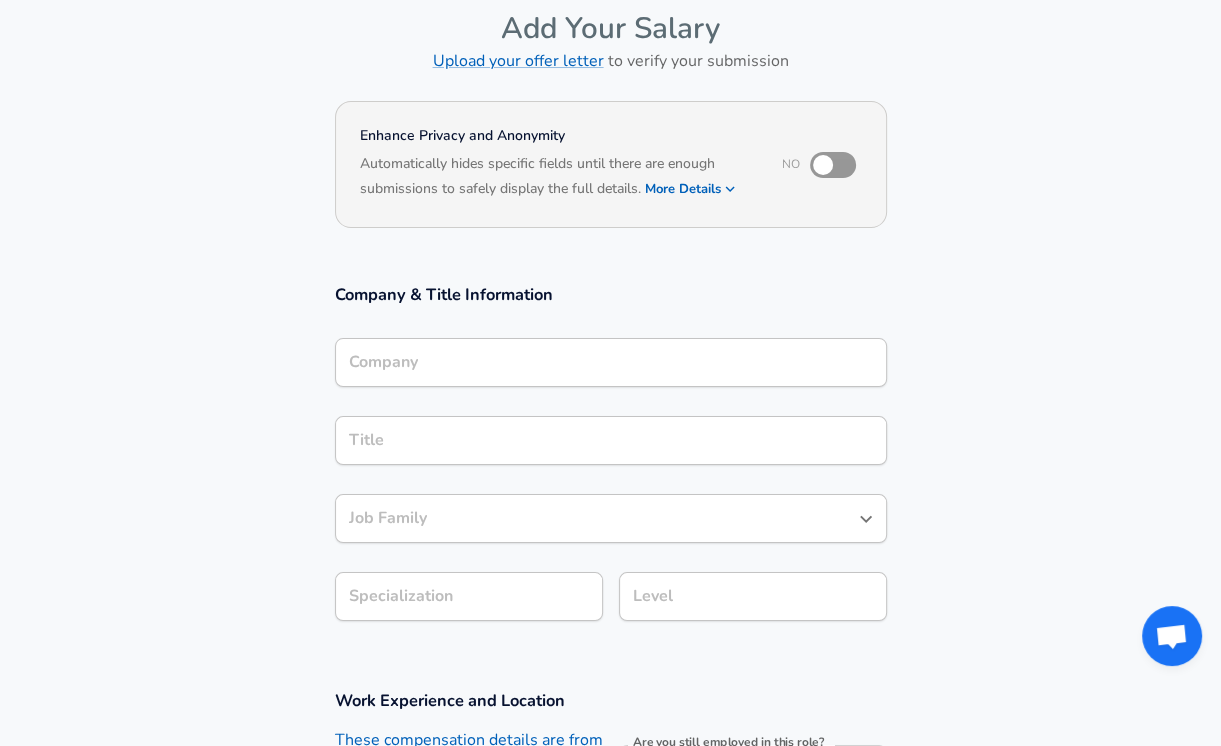 click on "Company" at bounding box center (611, 362) 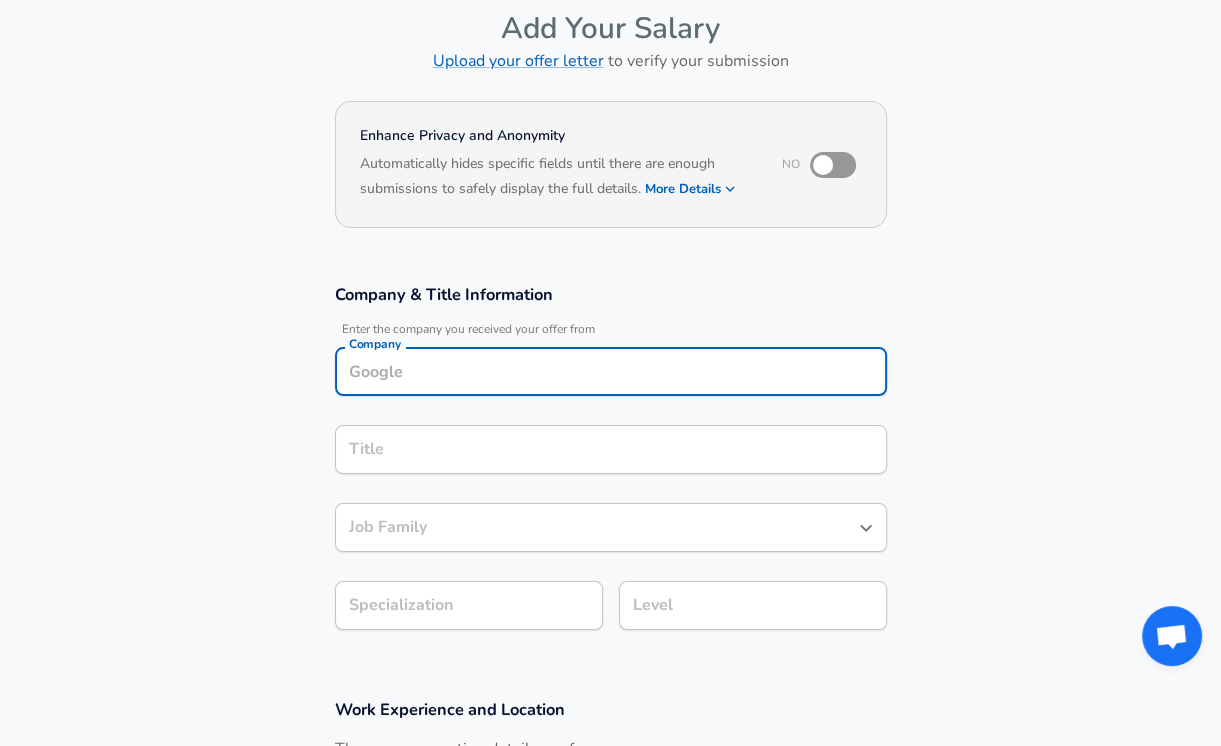scroll, scrollTop: 116, scrollLeft: 0, axis: vertical 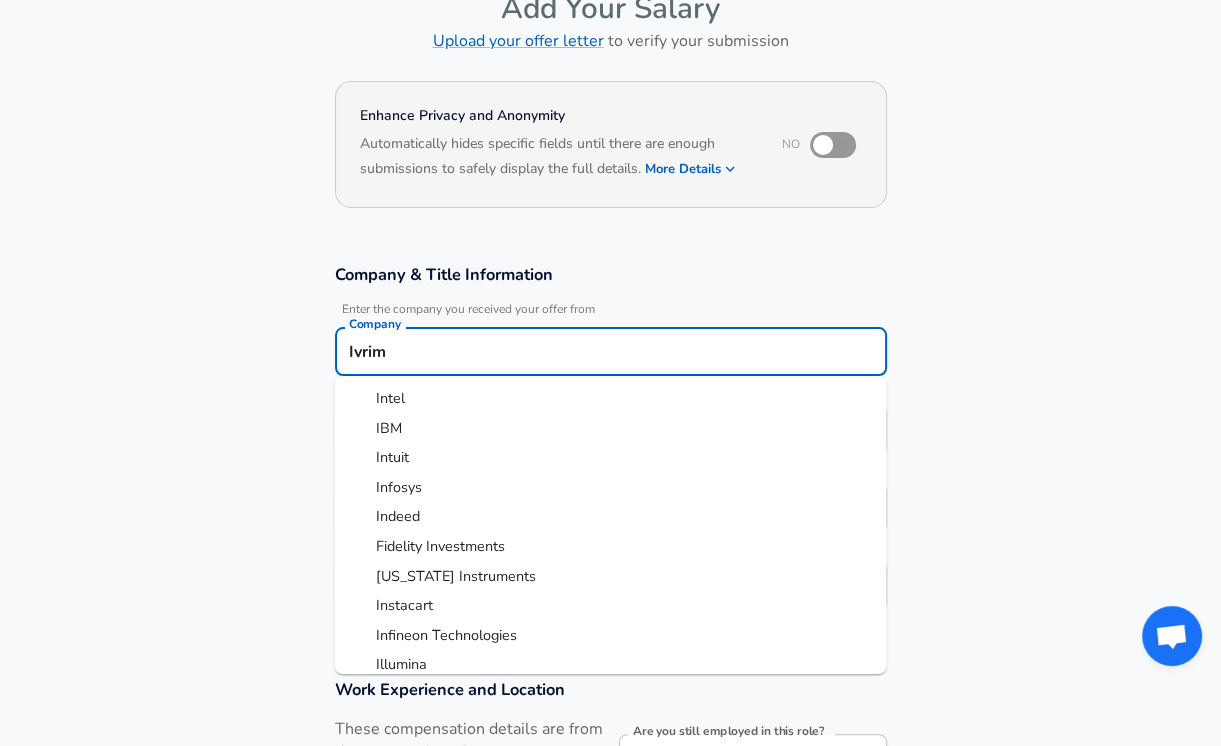 type on "Ivrim" 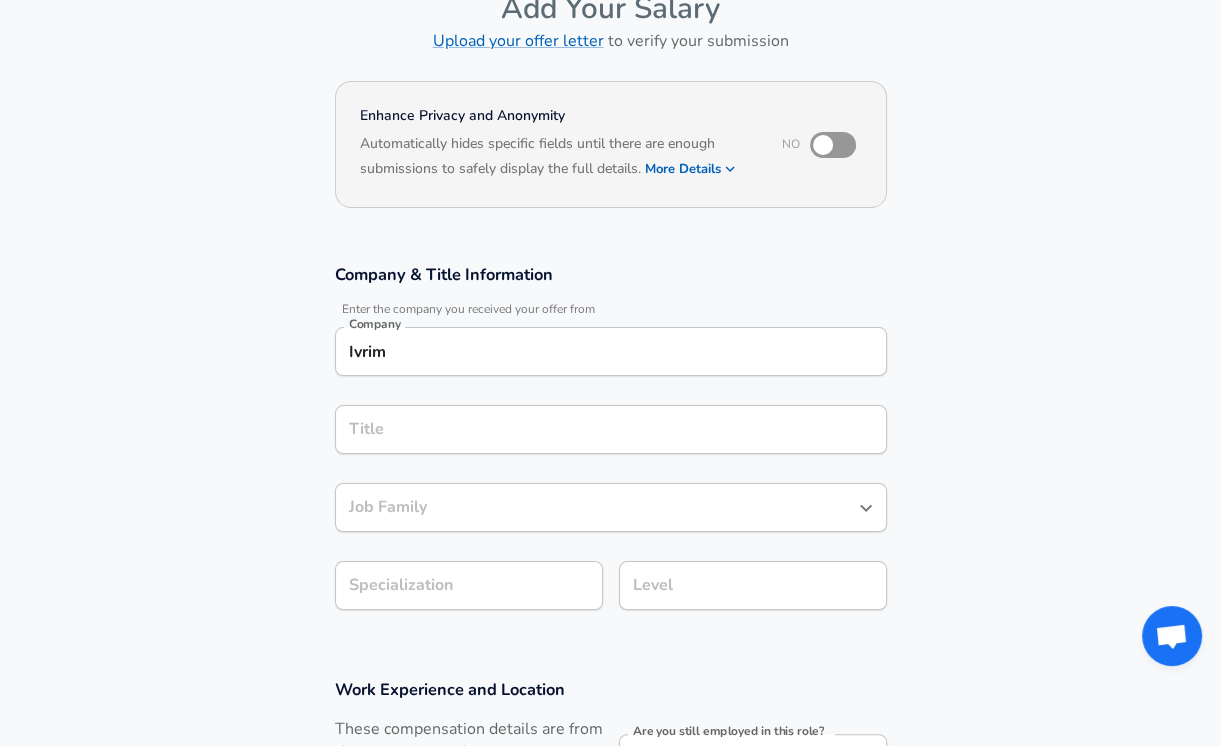 click on "Ivrim" at bounding box center (611, 351) 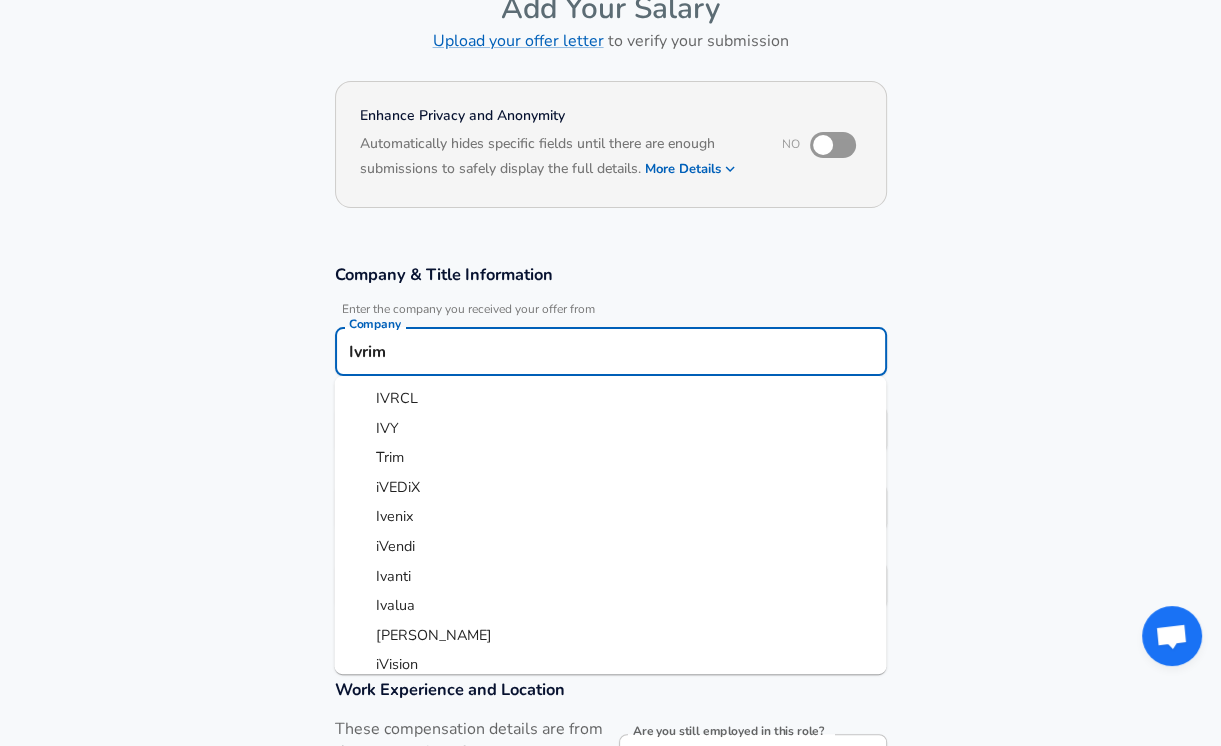 scroll, scrollTop: 35, scrollLeft: 0, axis: vertical 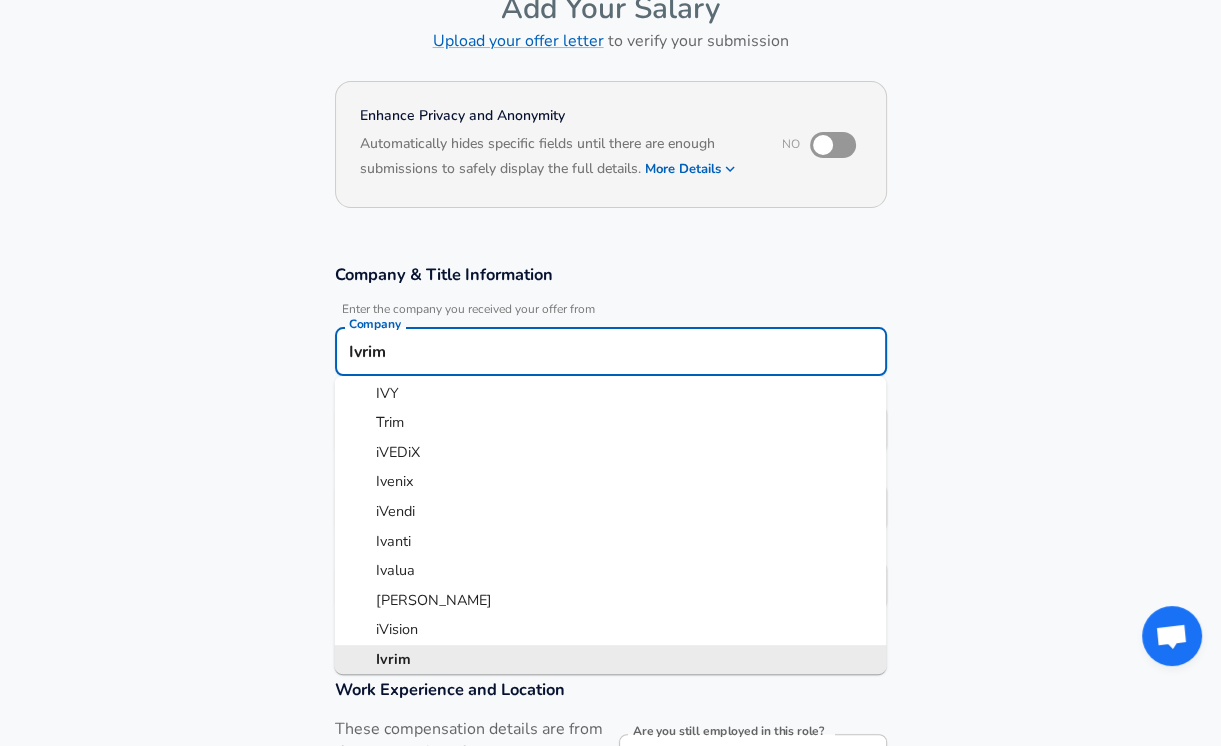 click on "Ivrim" at bounding box center [611, 351] 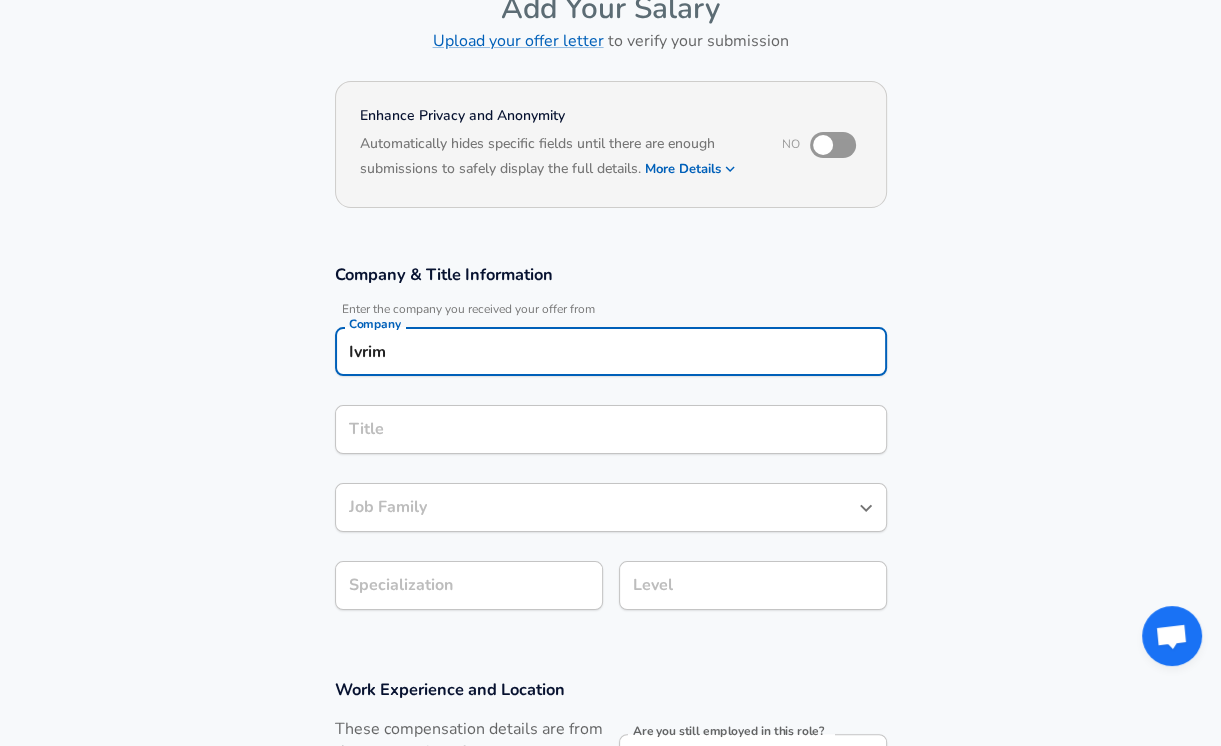 click on "Title" at bounding box center [611, 429] 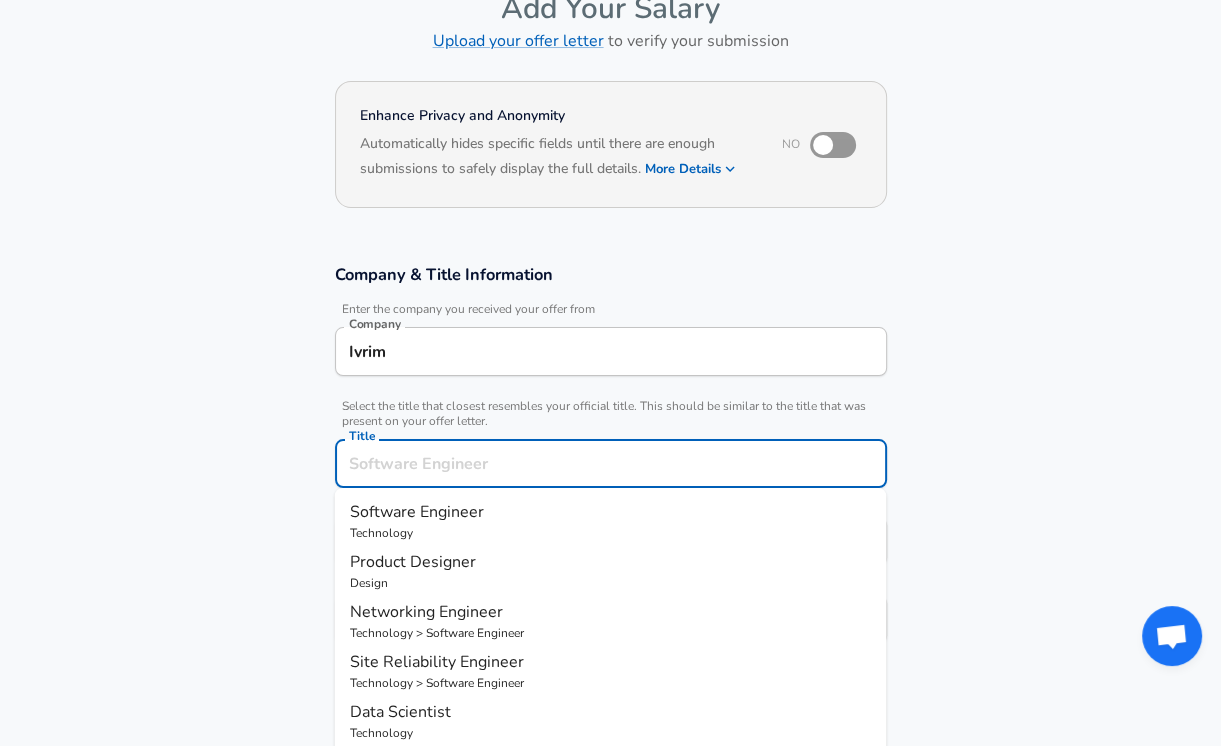 scroll, scrollTop: 156, scrollLeft: 0, axis: vertical 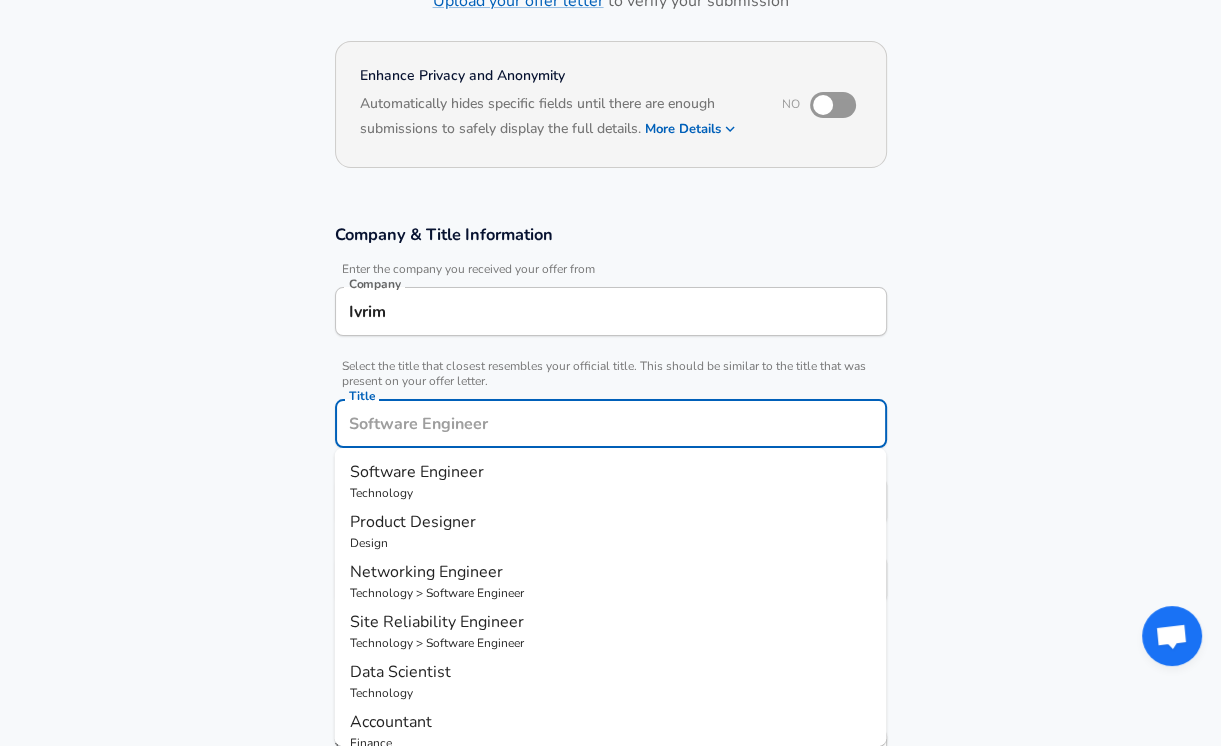 click on "Technology" at bounding box center [610, 493] 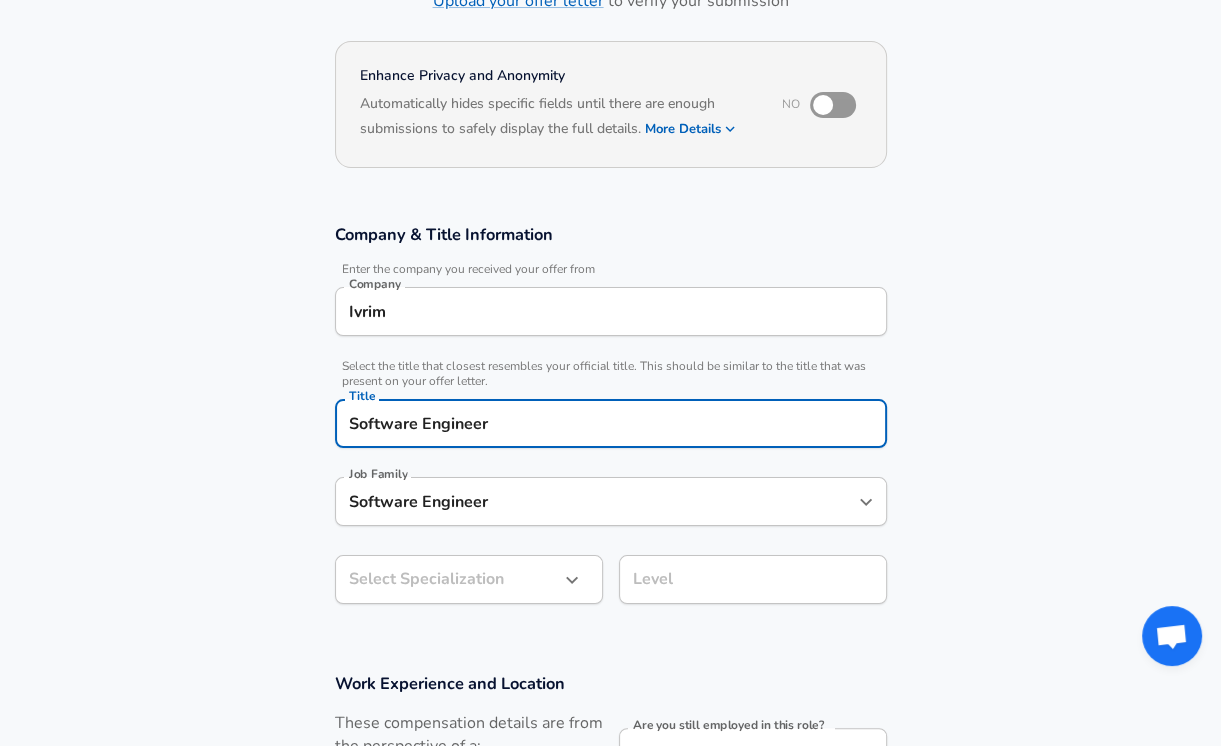 click on "Restart Add Your Salary Upload your offer letter   to verify your submission Enhance Privacy and Anonymity No Automatically hides specific fields until there are enough submissions to safely display the full details.   More Details Based on your submission and the data points that we have already collected, we will automatically hide and anonymize specific fields if there aren't enough data points to remain sufficiently anonymous. Company & Title Information   Enter the company you received your offer from Company Ivrim Company   Select the title that closest resembles your official title. This should be similar to the title that was present on your offer letter. Title Software Engineer Title Job Family Software Engineer Job Family Select Specialization ​ Select Specialization Level Level Work Experience and Location These compensation details are from the perspective of a: New Offer Employee Are you still employed in this role? Yes yes Are you still employed in this role? Years at Ivrim Years at Ivrim ​" at bounding box center (610, 217) 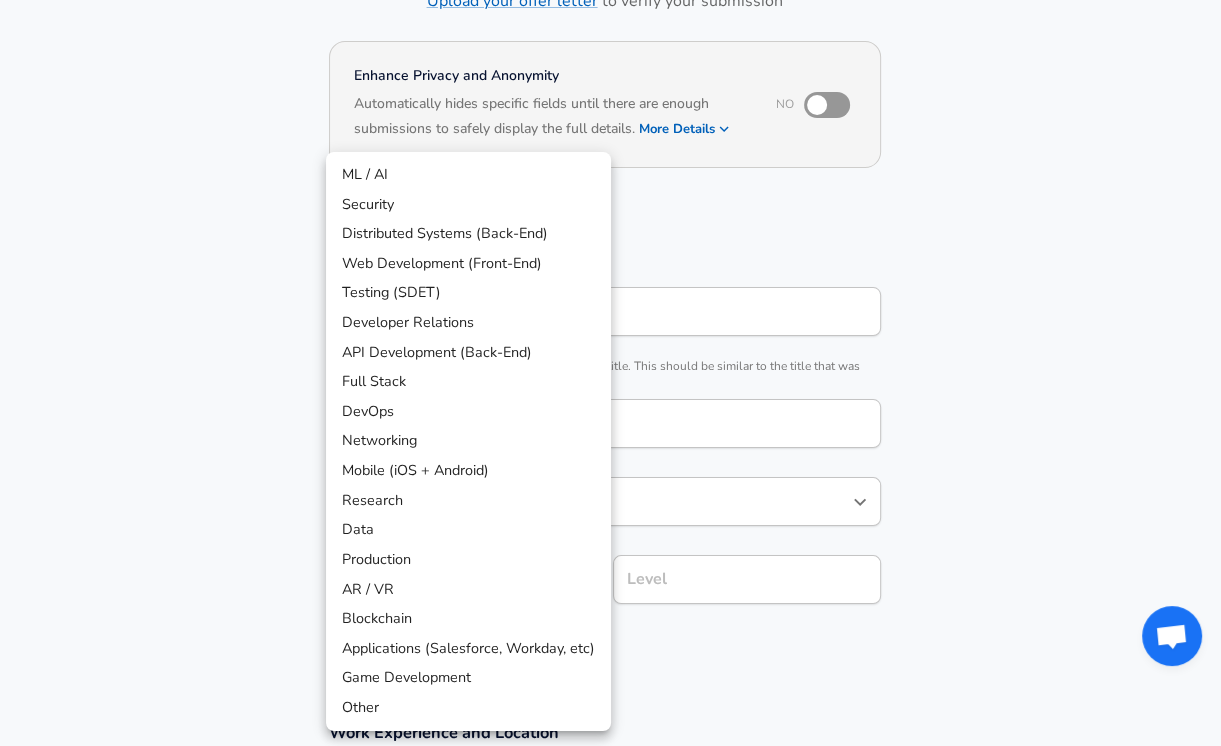 scroll, scrollTop: 216, scrollLeft: 0, axis: vertical 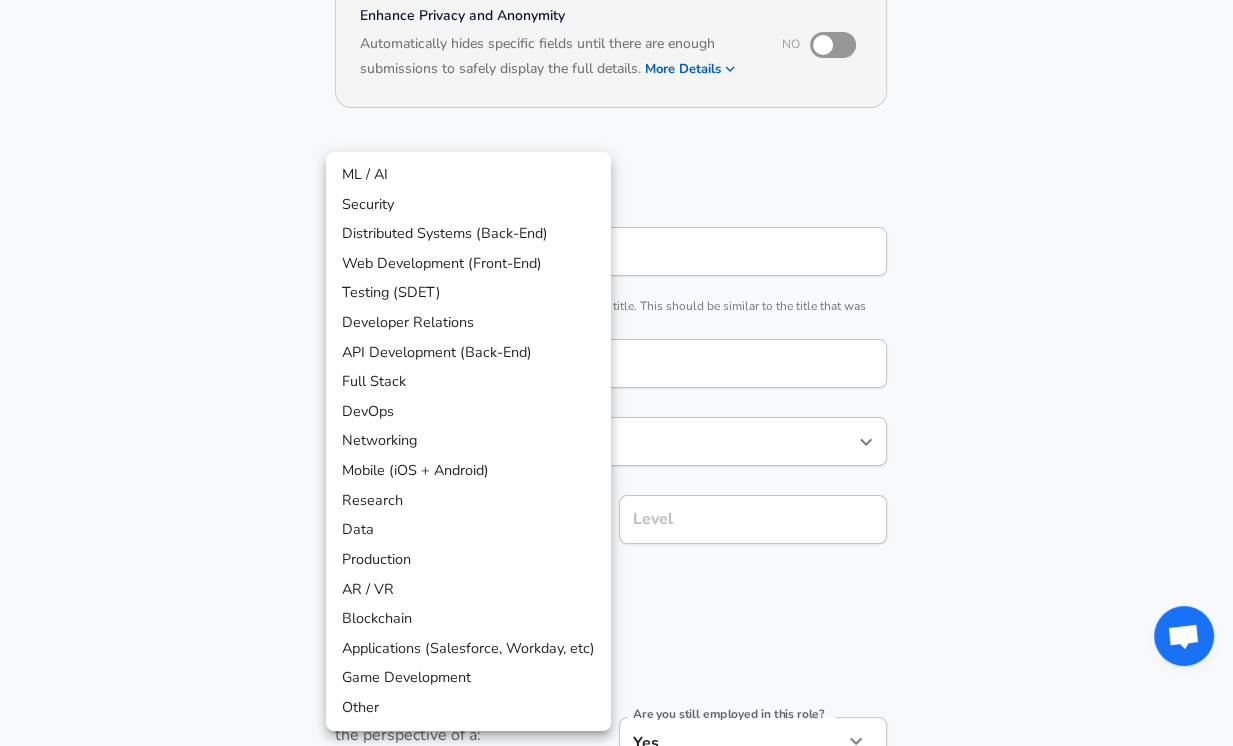 click on "Full Stack" at bounding box center [468, 382] 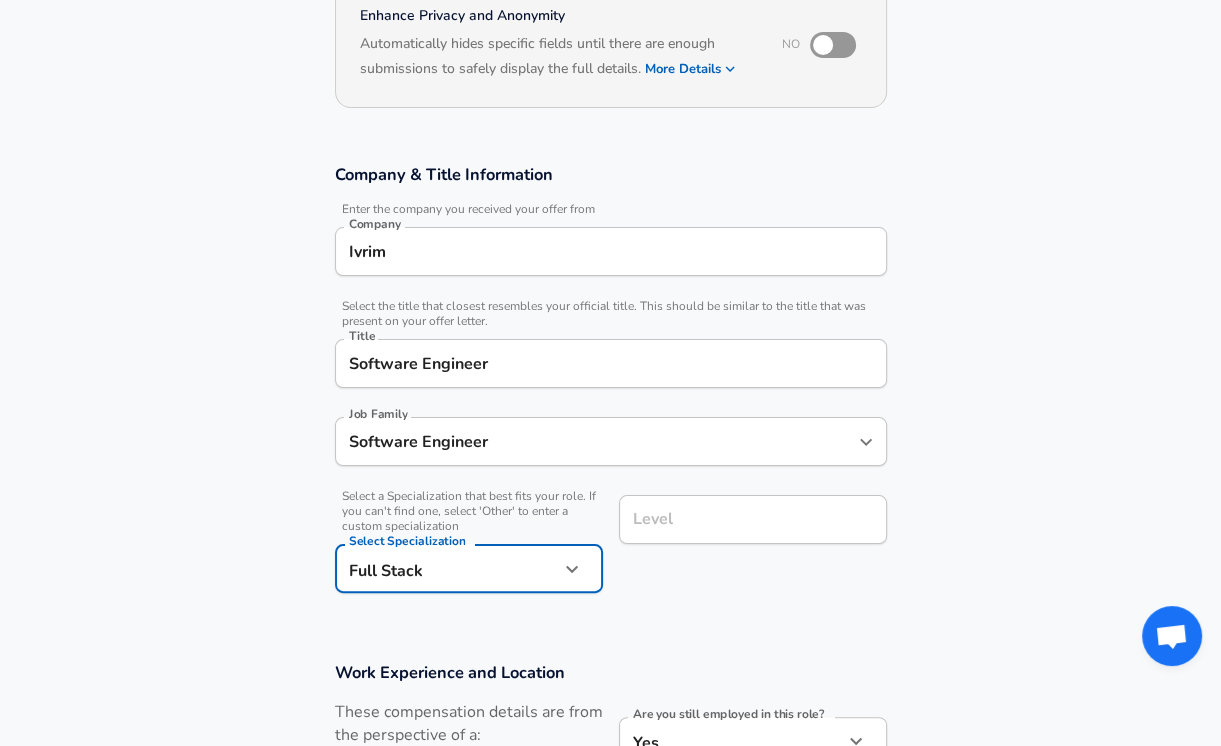 click on "Level" at bounding box center [753, 519] 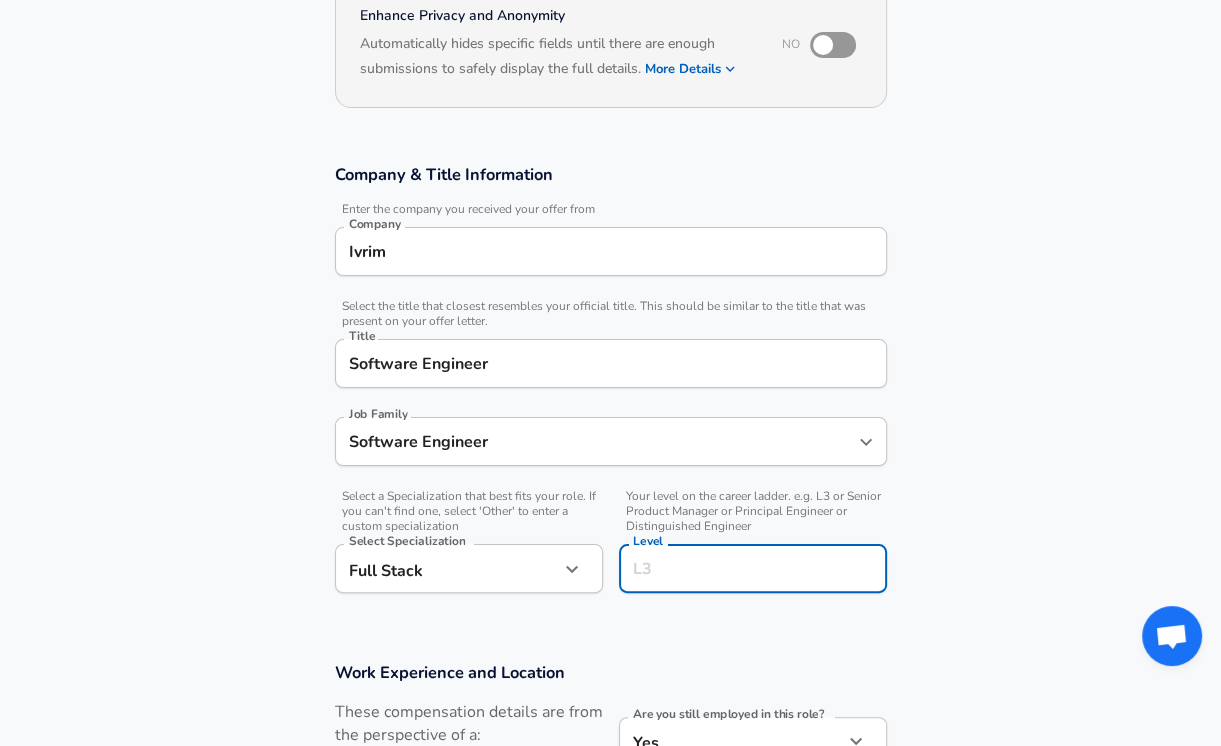 scroll, scrollTop: 256, scrollLeft: 0, axis: vertical 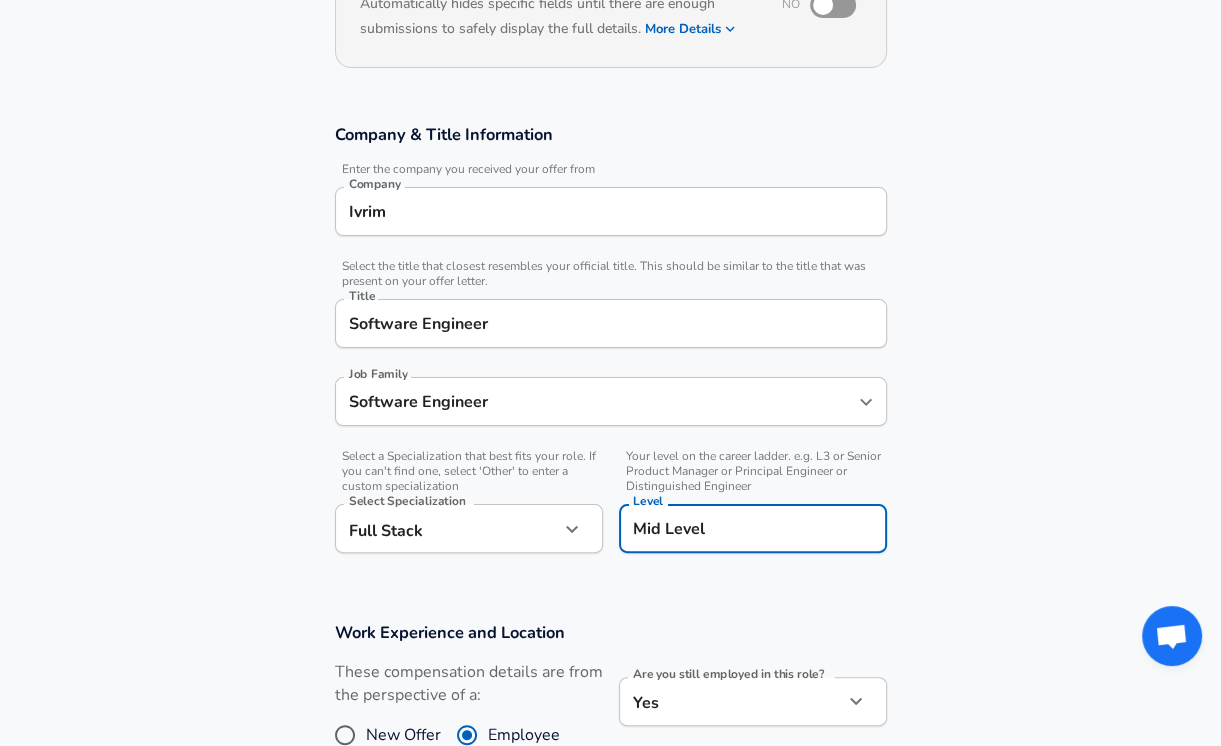 type on "Mid Level" 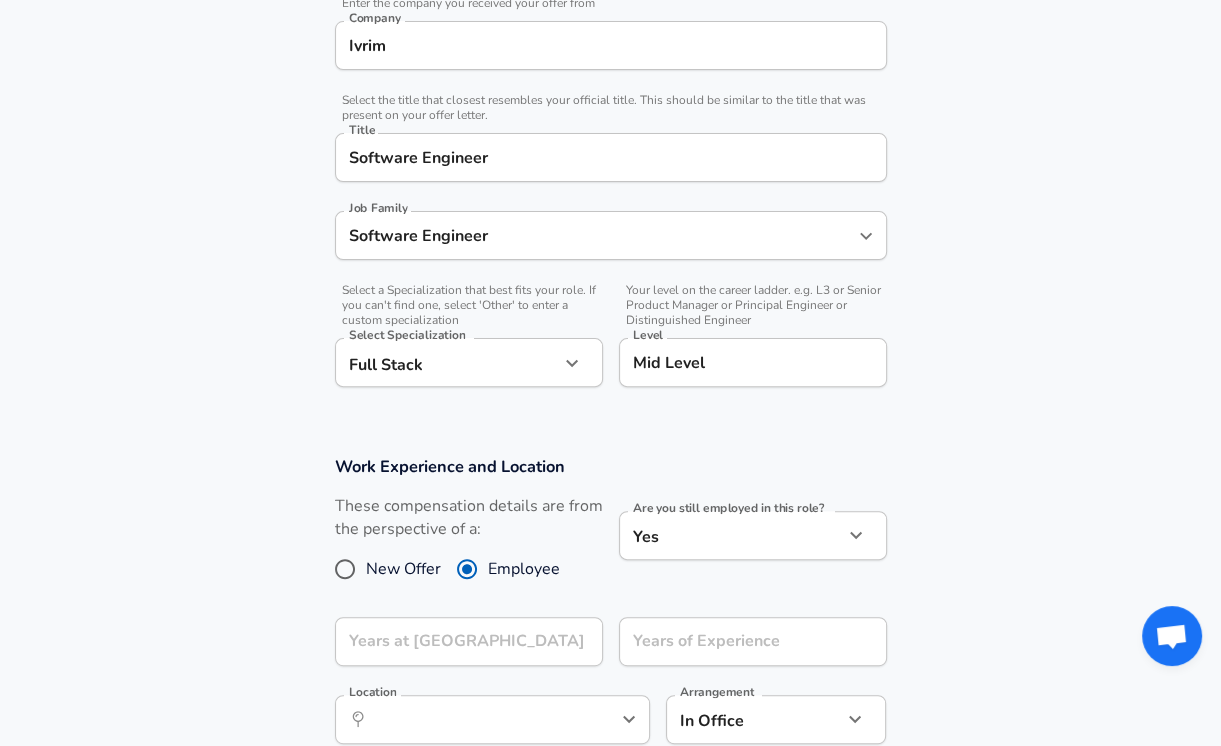 scroll, scrollTop: 448, scrollLeft: 0, axis: vertical 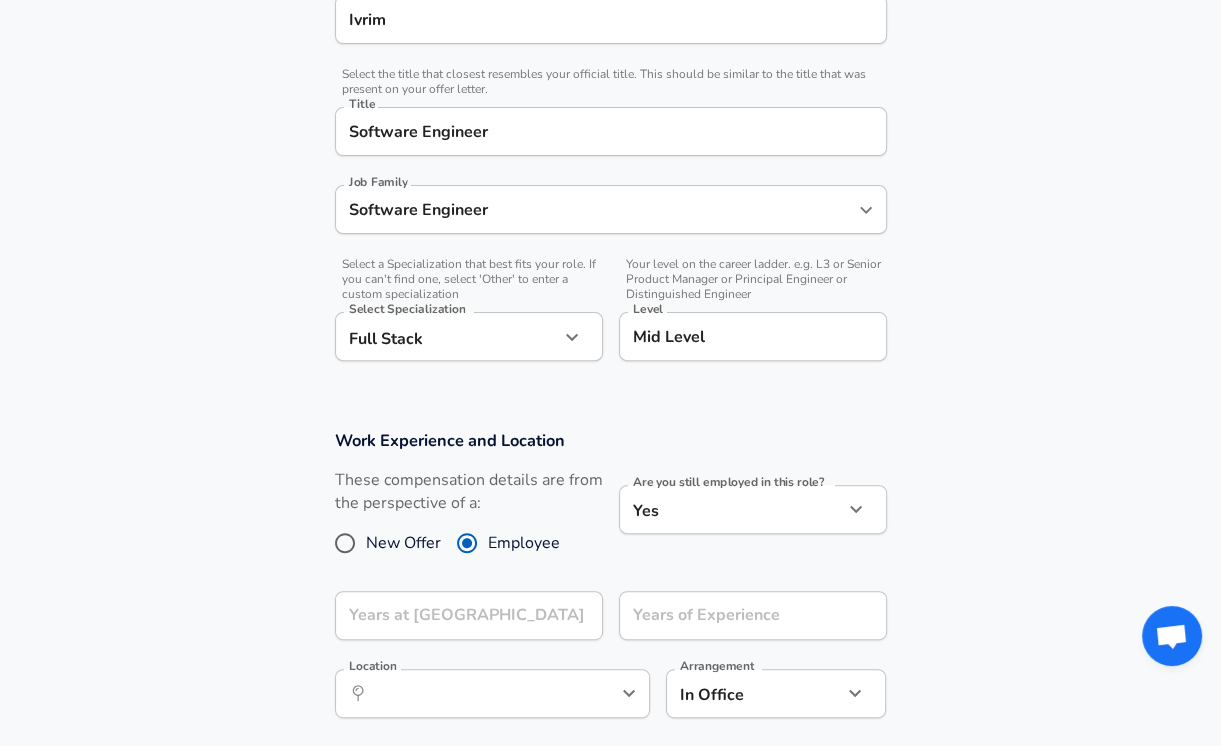 click on "Work Experience and Location These compensation details are from the perspective of a: New Offer Employee Are you still employed in this role? Yes yes Are you still employed in this role? Years at Ivrim Years at Ivrim Years of Experience Years of Experience Location ​ Location Arrangement In Office office Arrangement" at bounding box center [610, 584] 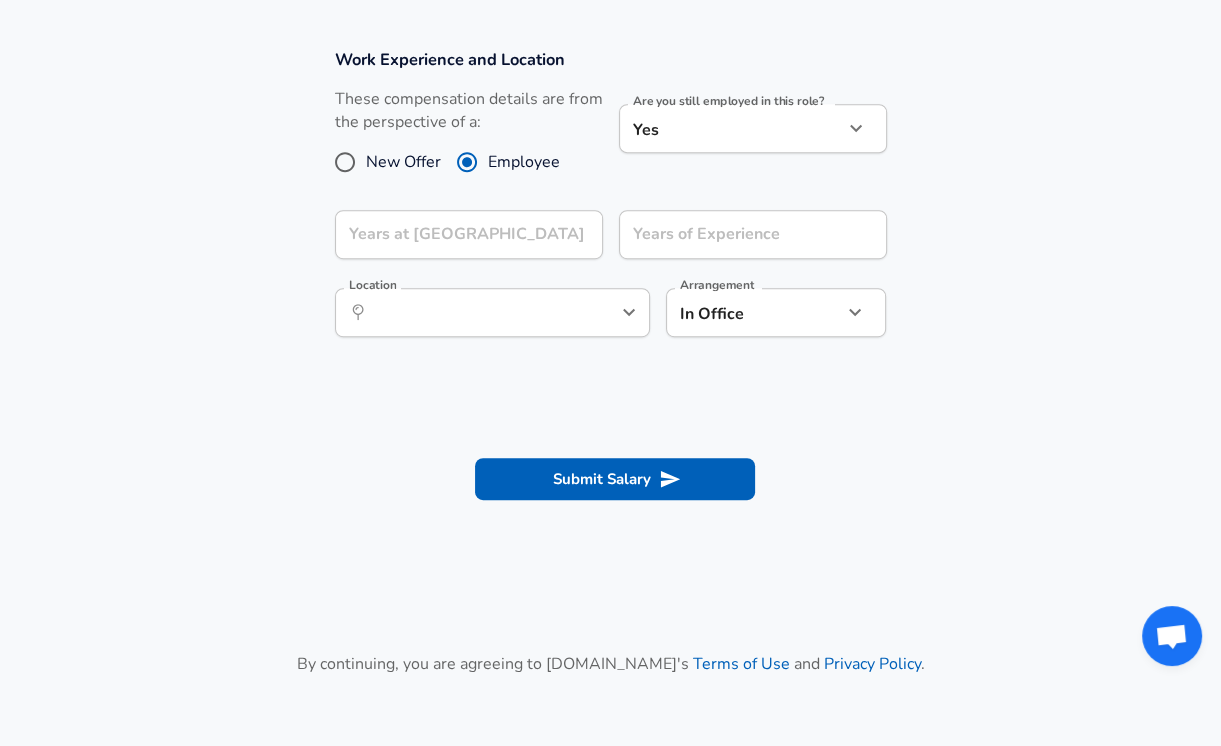 scroll, scrollTop: 832, scrollLeft: 0, axis: vertical 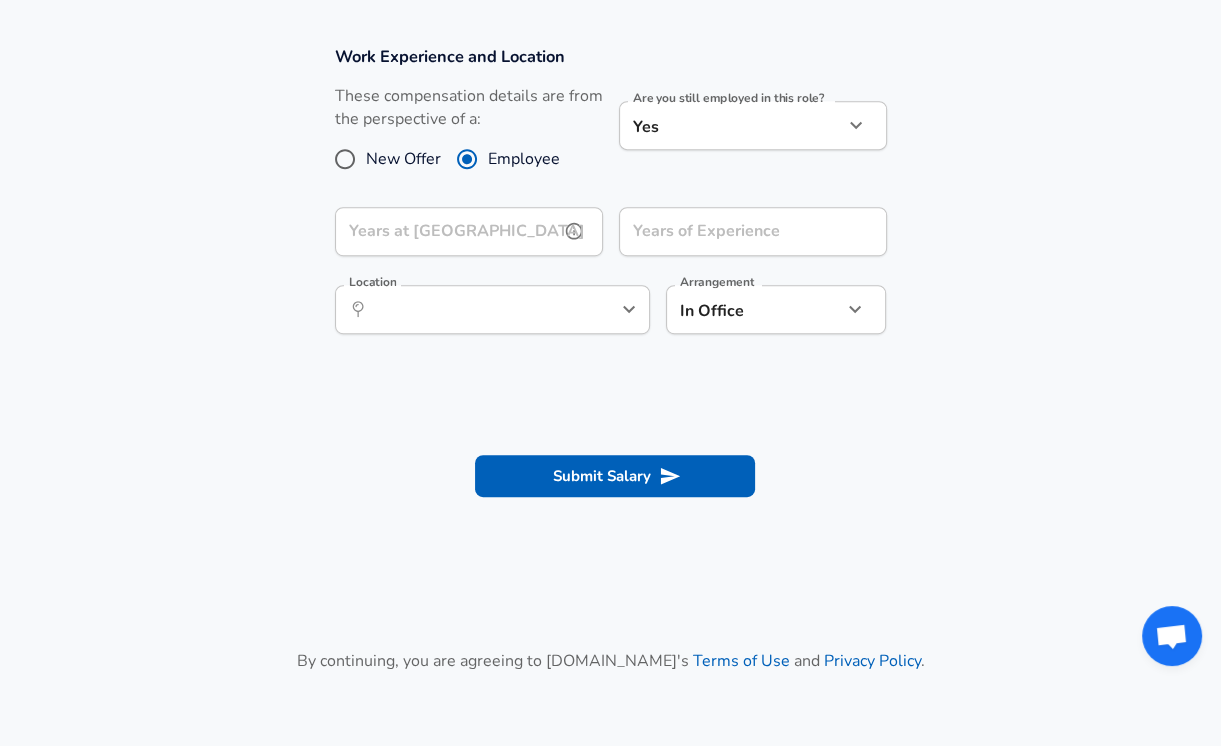 click on "Years at Ivrim Years at Ivrim" at bounding box center (469, 234) 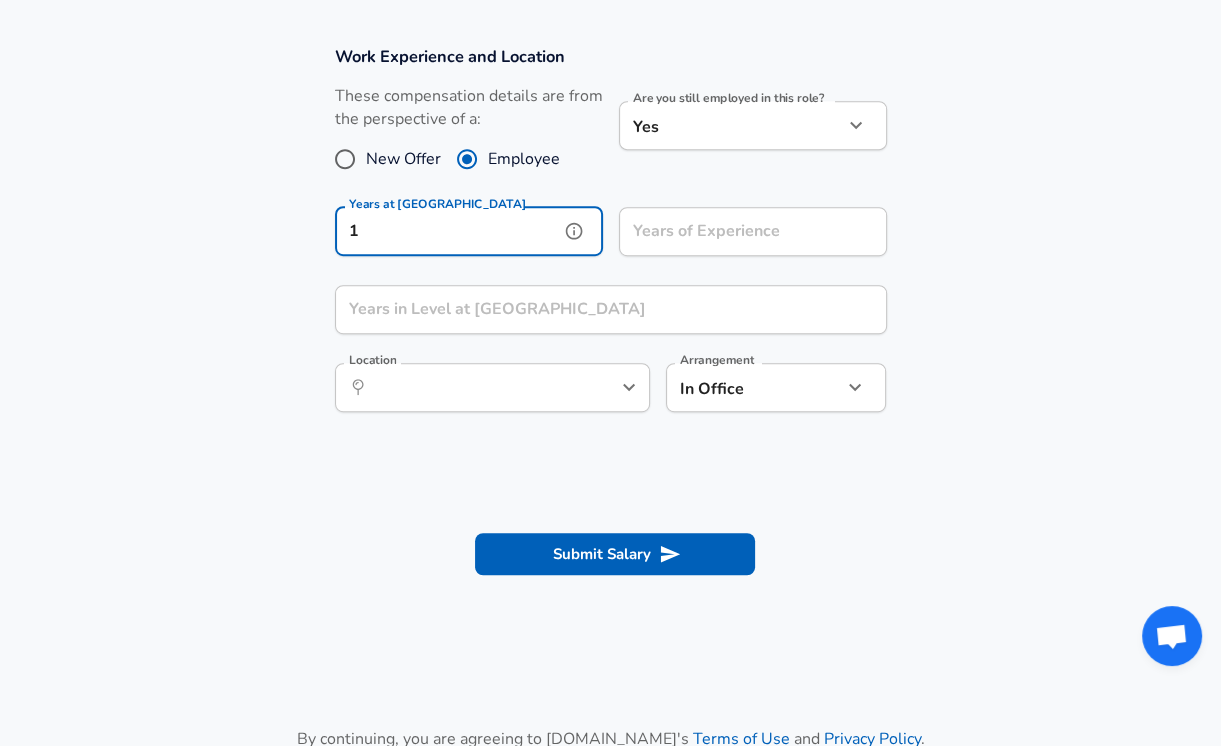 type on "1" 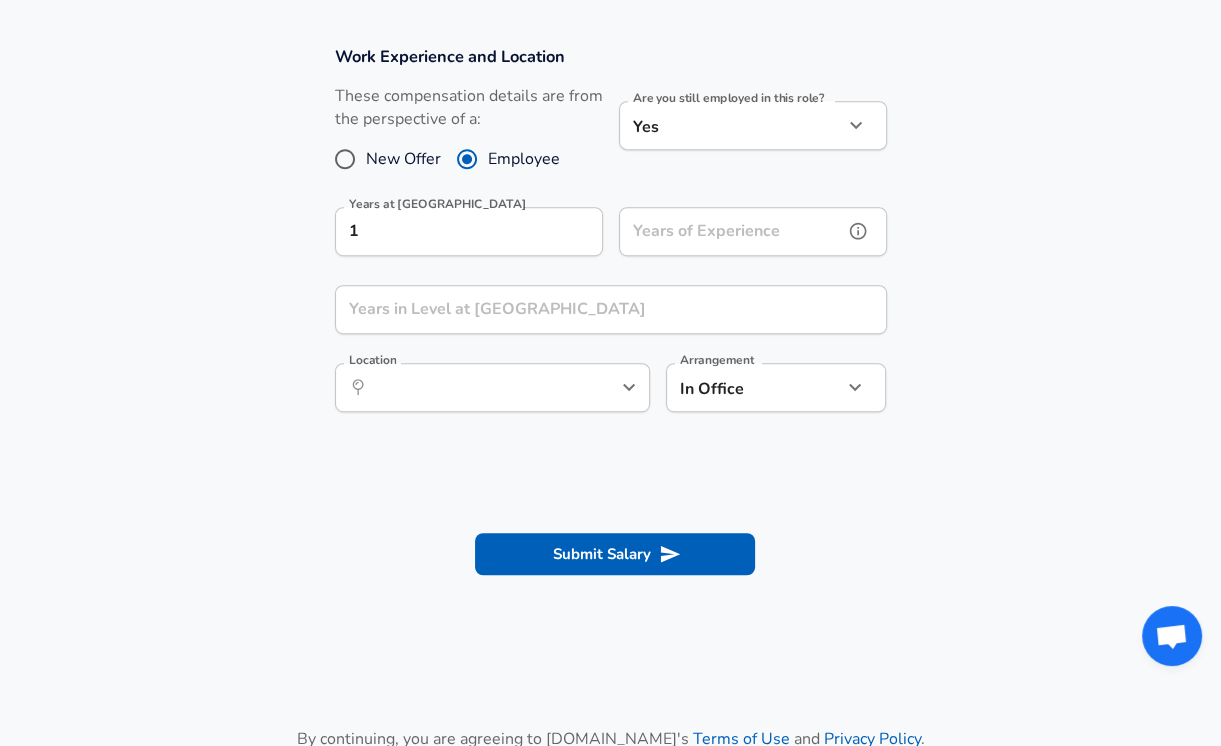click on "Years of Experience" at bounding box center (731, 231) 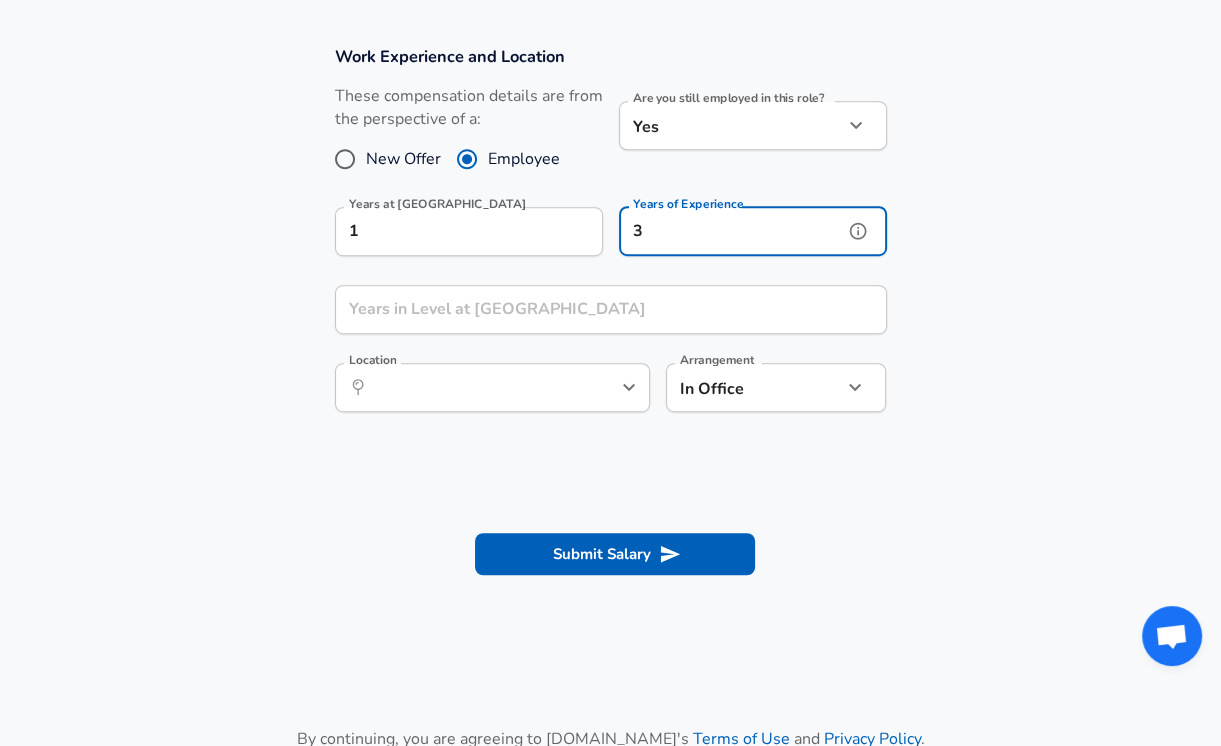 type on "3" 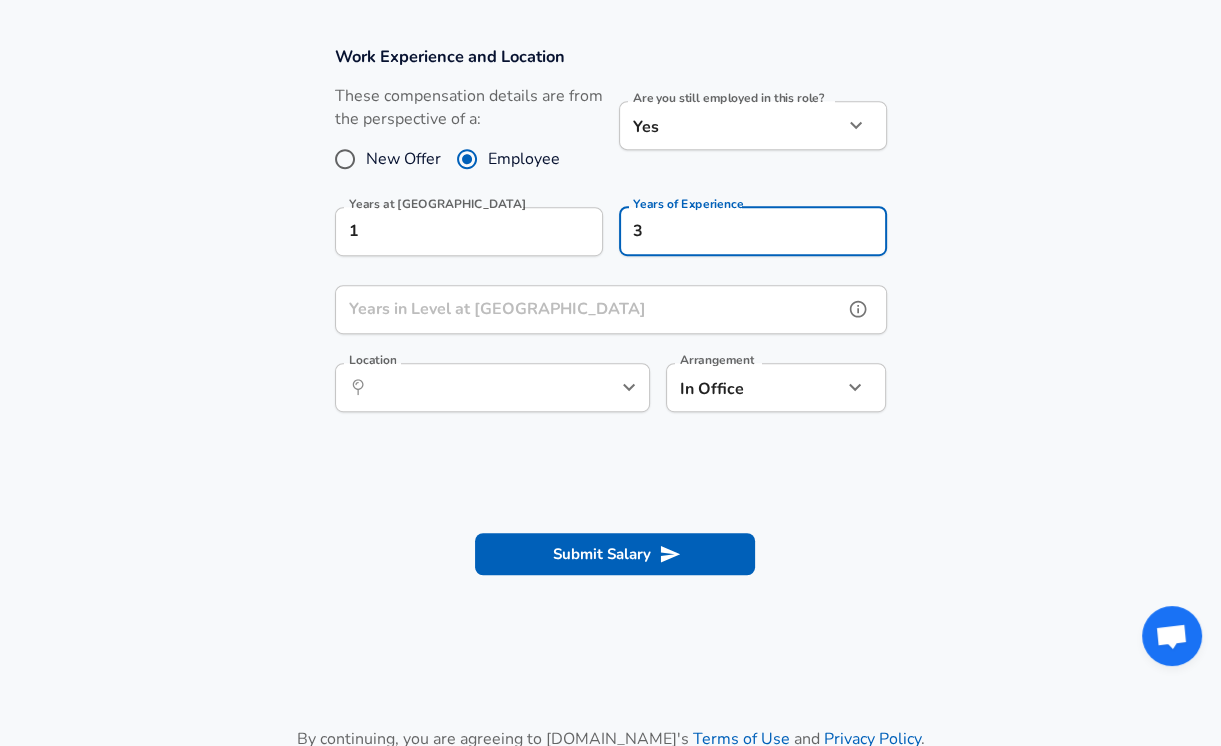 click on "Years in Level at Ivrim" at bounding box center [589, 309] 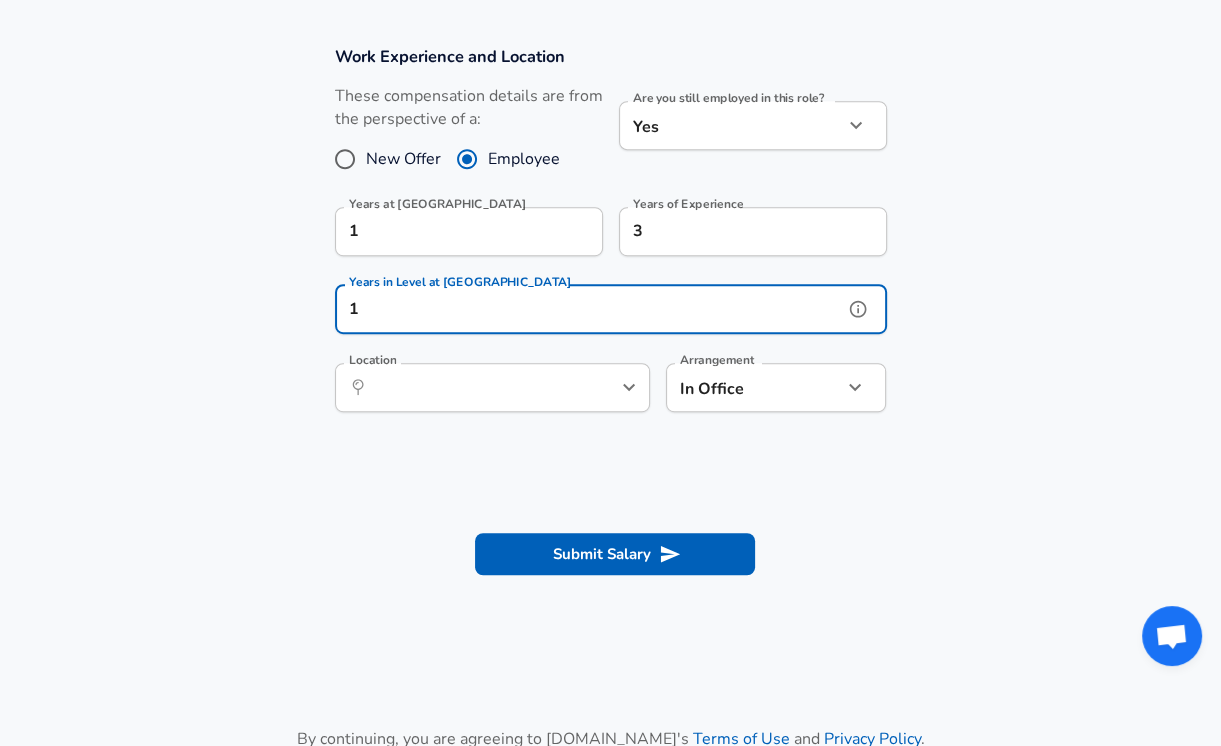 type on "1" 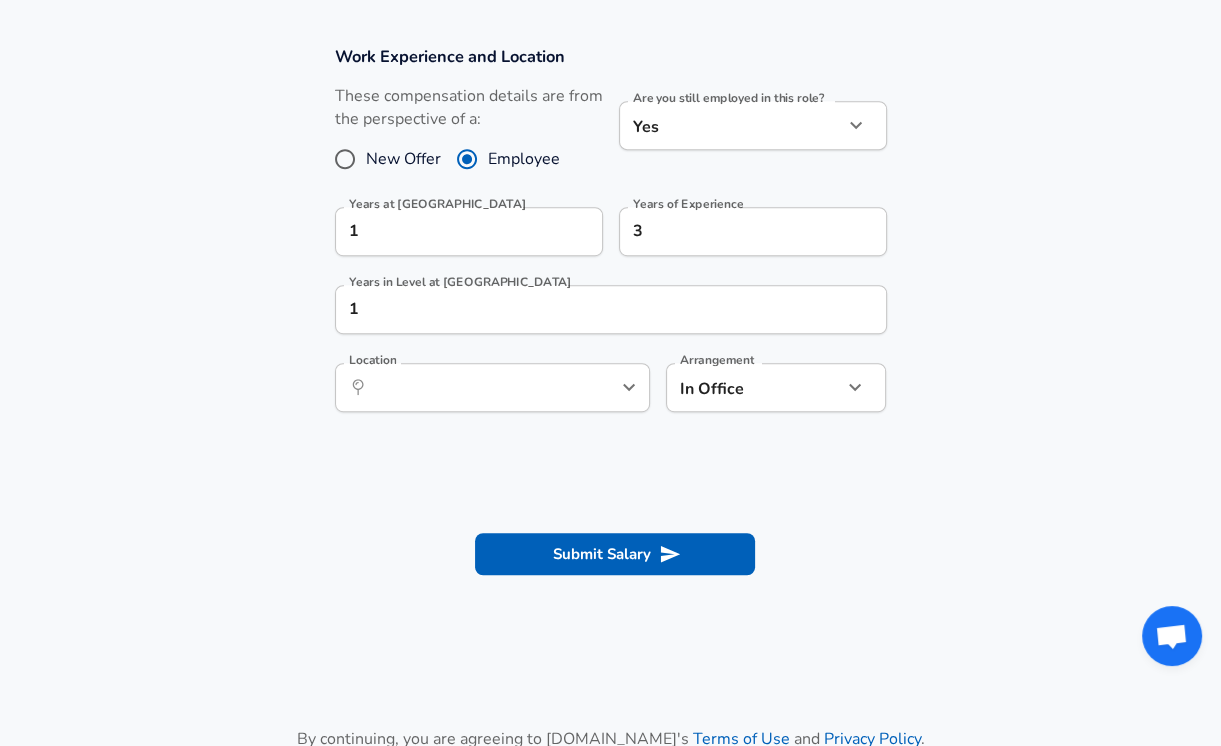 click on "Work Experience and Location These compensation details are from the perspective of a: New Offer Employee Are you still employed in this role? Yes yes Are you still employed in this role? Years at Ivrim 1 Years at Ivrim Years of Experience 3 Years of Experience Years in Level at Ivrim 1 Years in Level at Ivrim Location ​ Location Arrangement In Office office Arrangement" at bounding box center (610, 239) 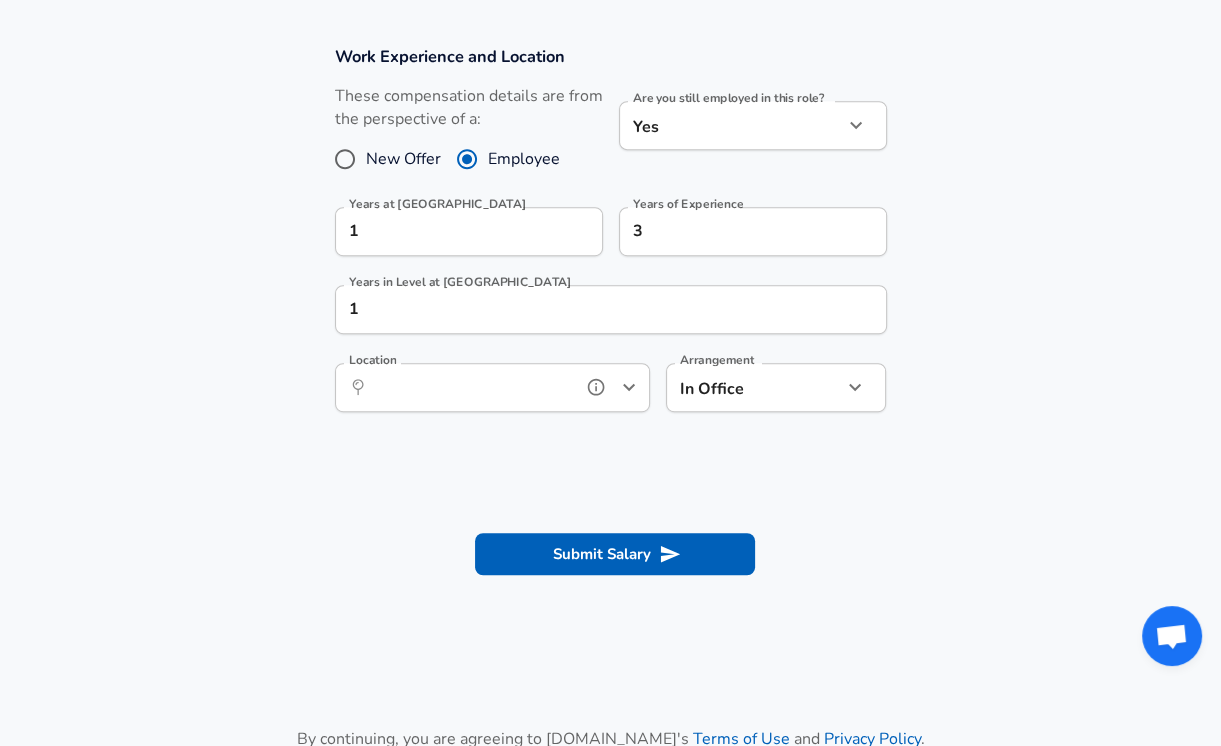 click on "Location" at bounding box center (470, 387) 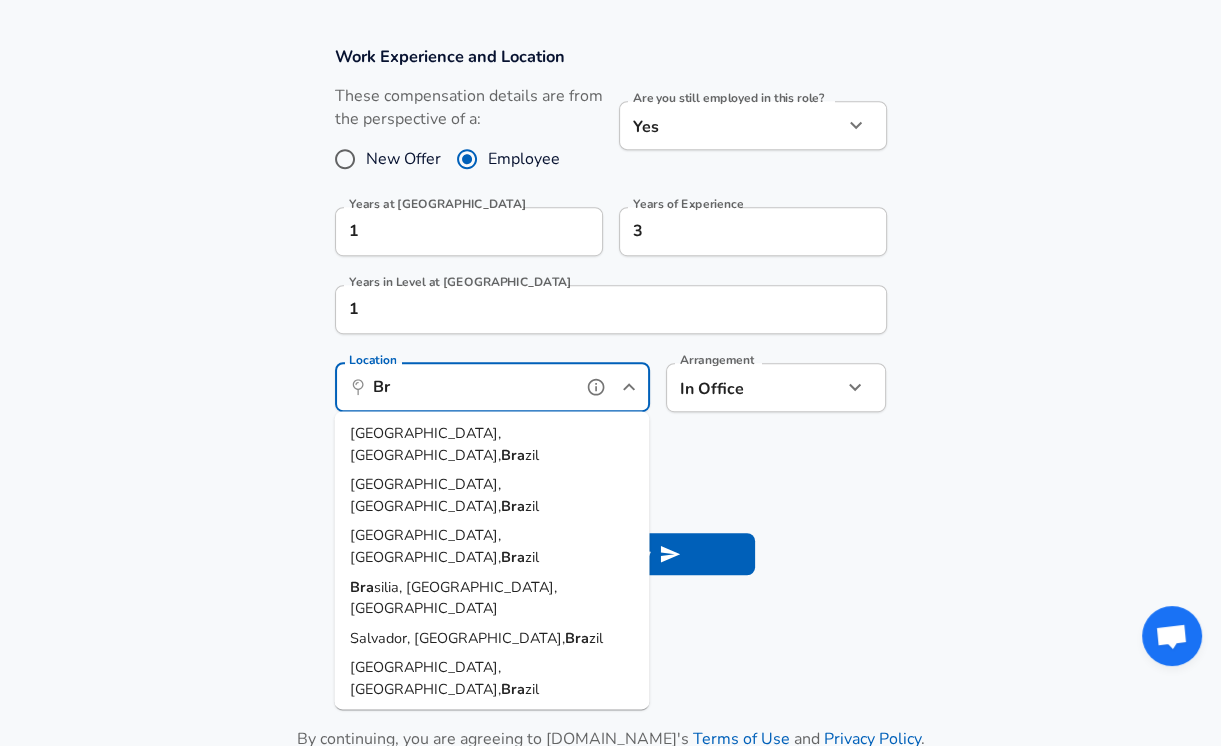 type on "B" 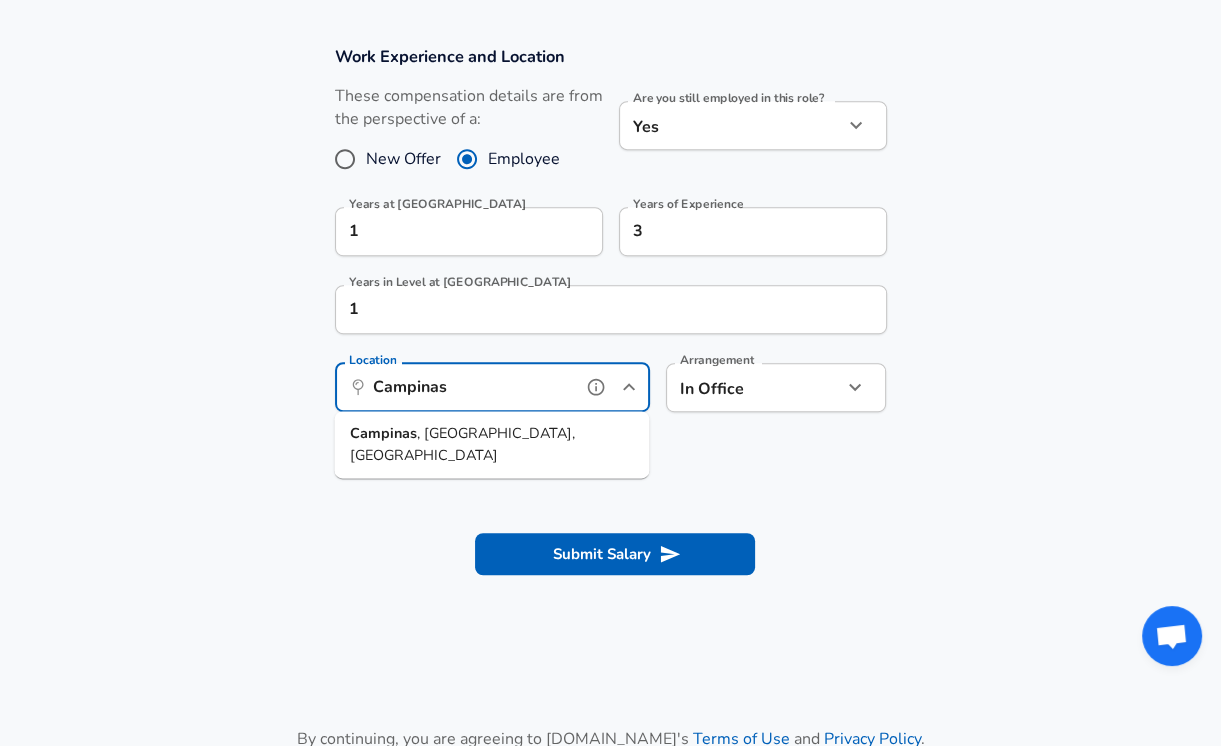 drag, startPoint x: 427, startPoint y: 436, endPoint x: 565, endPoint y: 440, distance: 138.05795 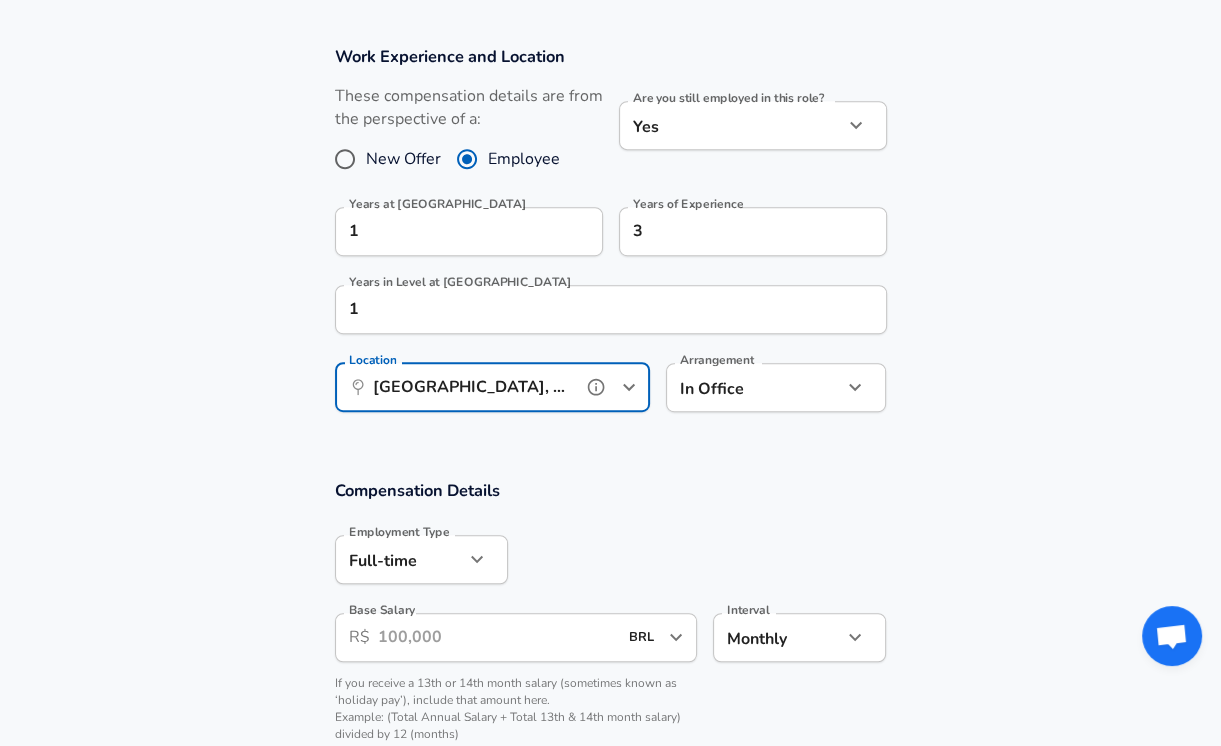type on "Campinas, SP, Brazil" 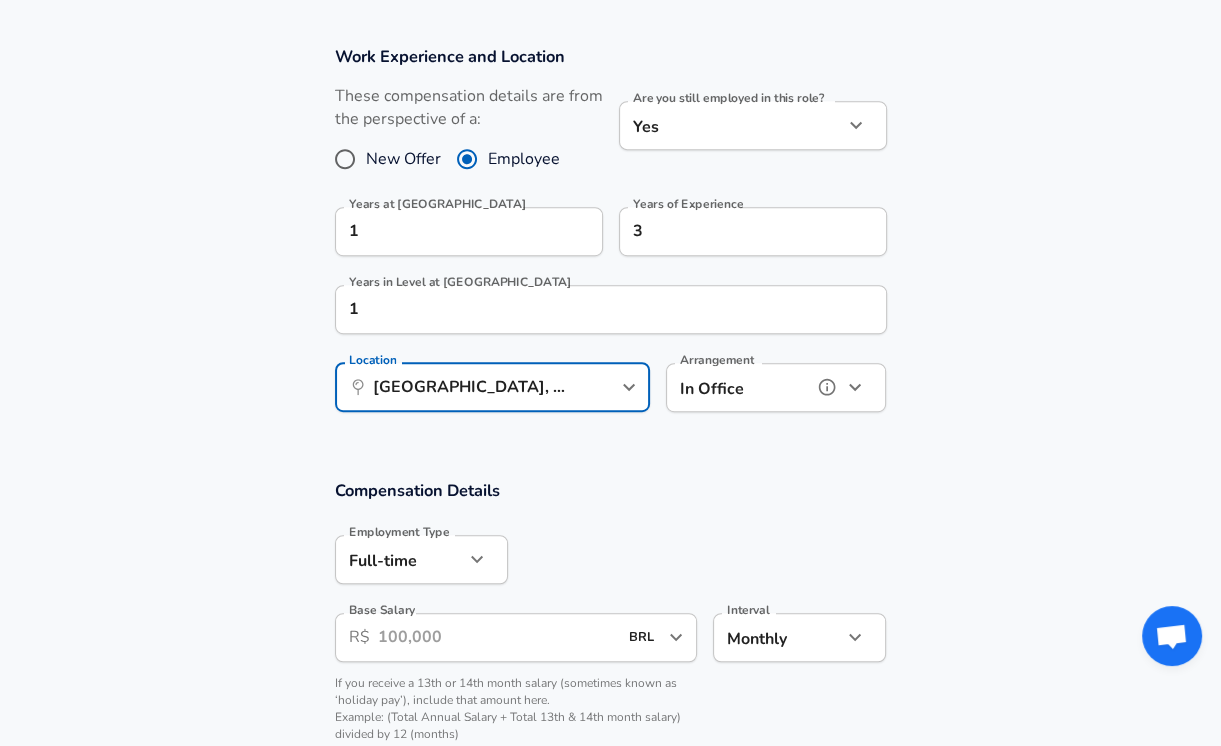 click 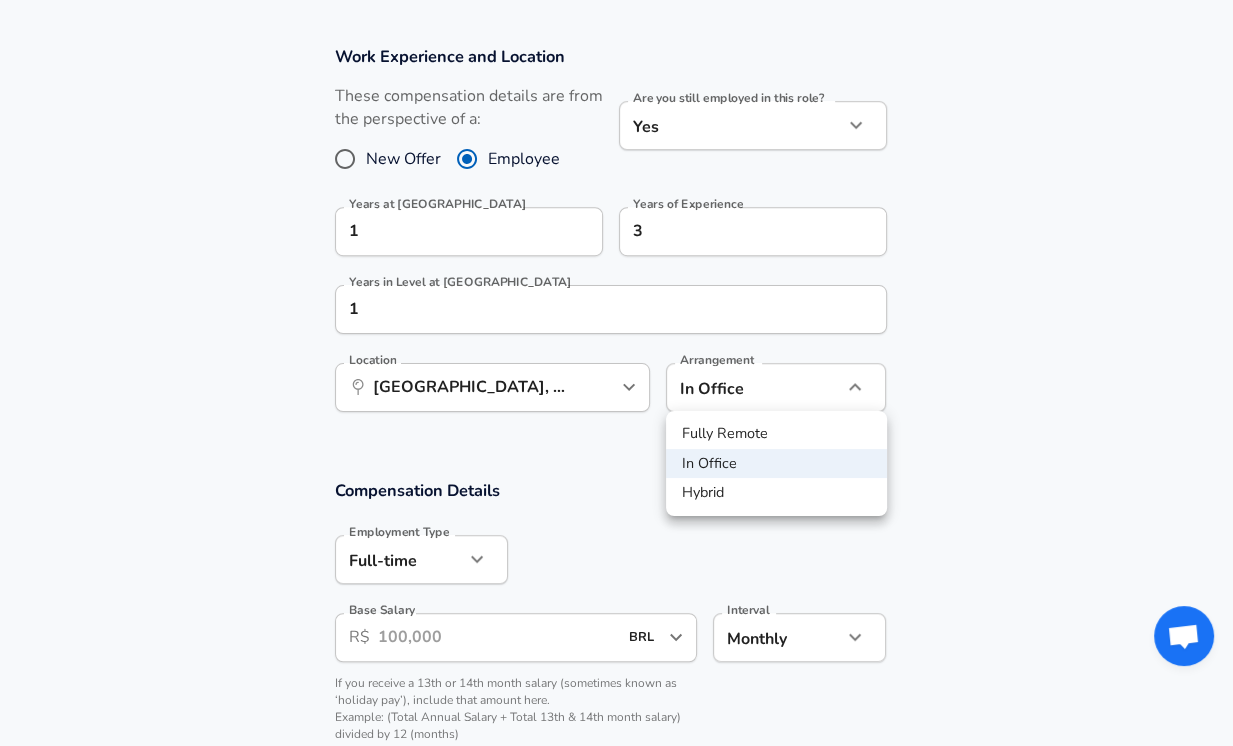 click on "Fully Remote" at bounding box center [776, 434] 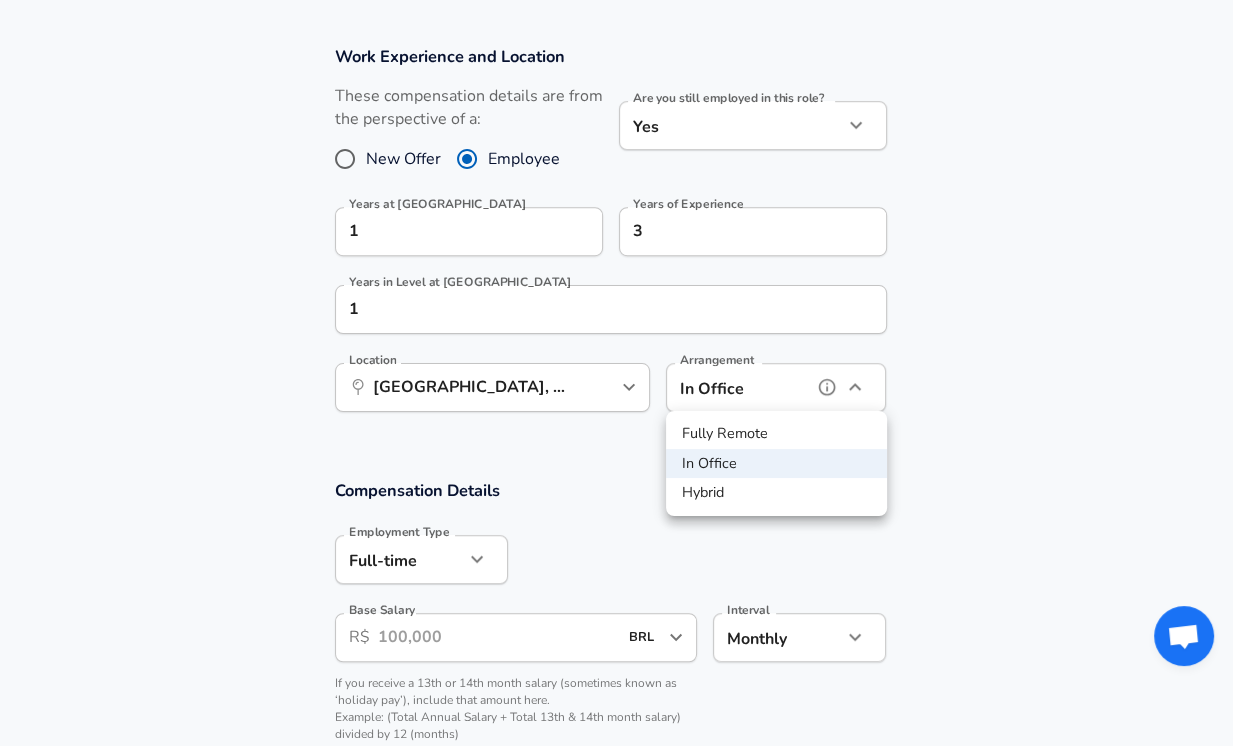 type on "remote" 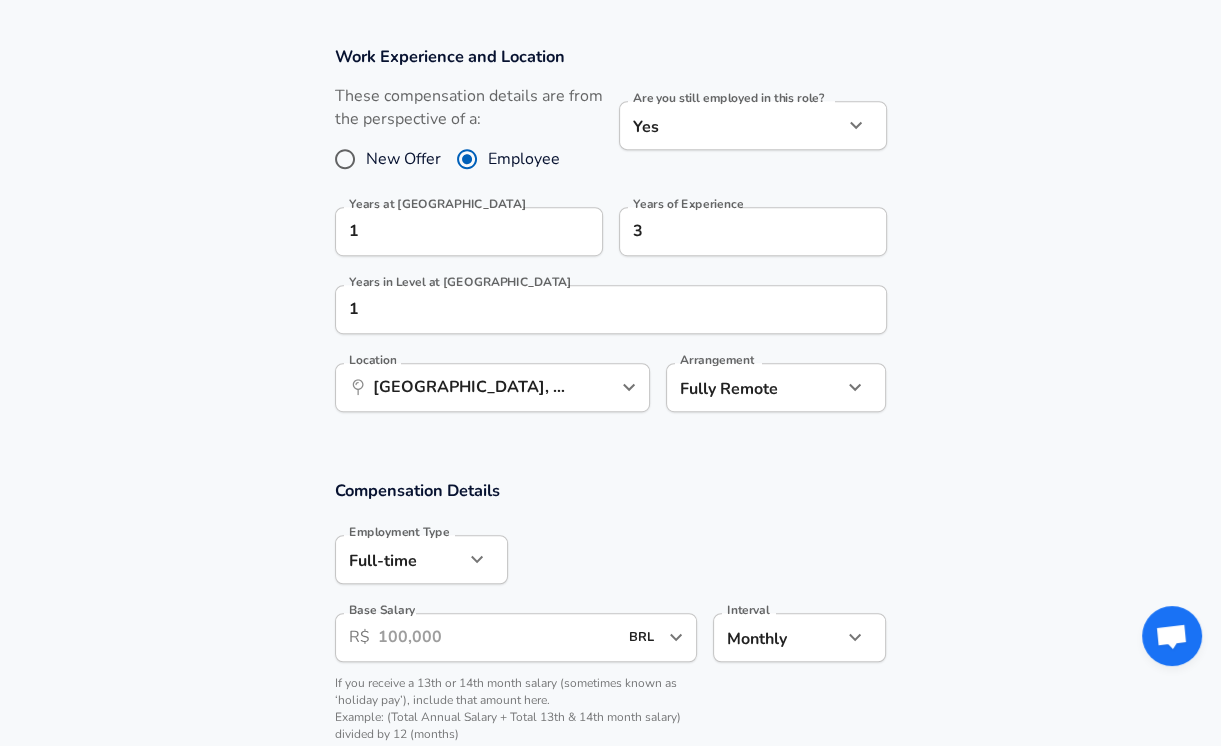 click on "Compensation Details" at bounding box center [611, 490] 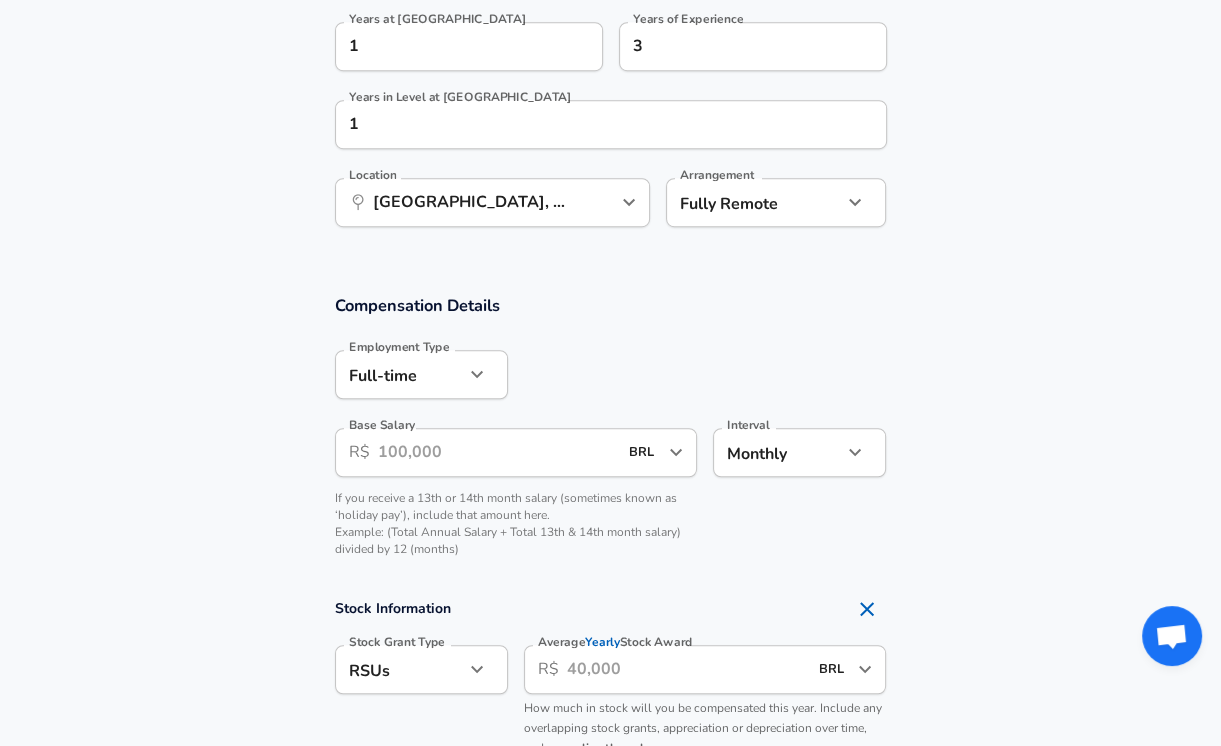 scroll, scrollTop: 1024, scrollLeft: 0, axis: vertical 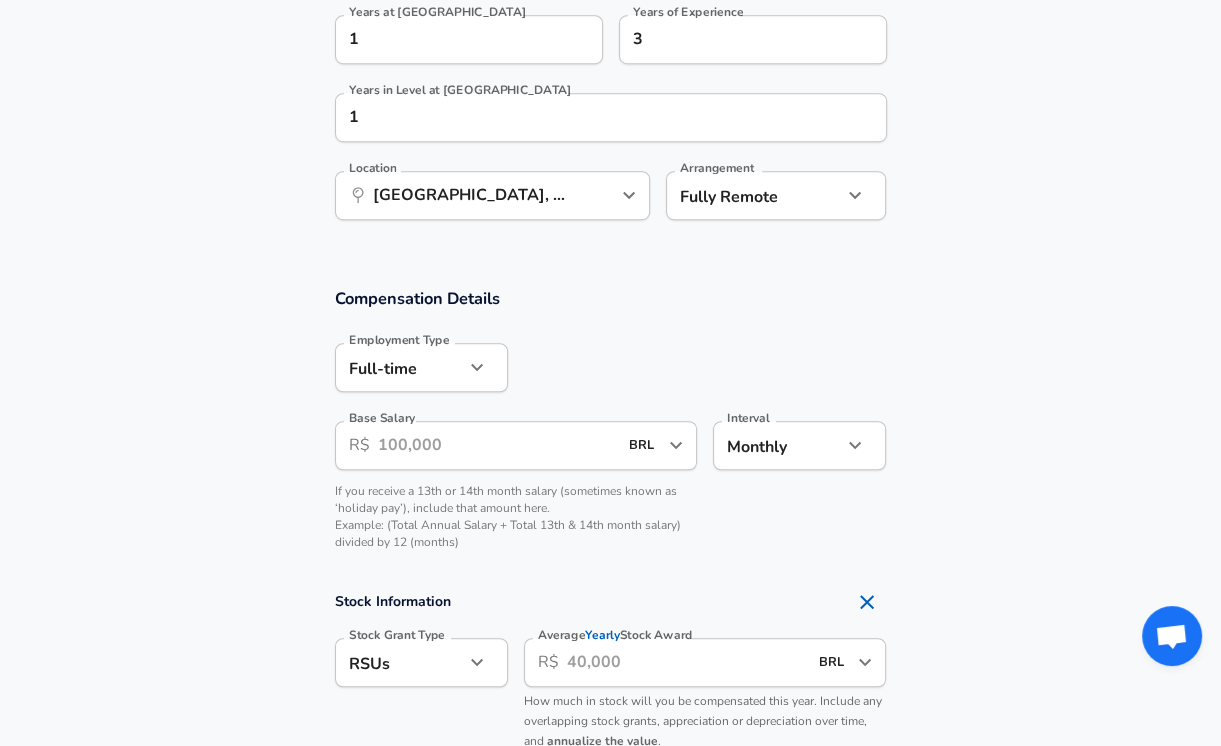 click on "Base Salary" at bounding box center (498, 445) 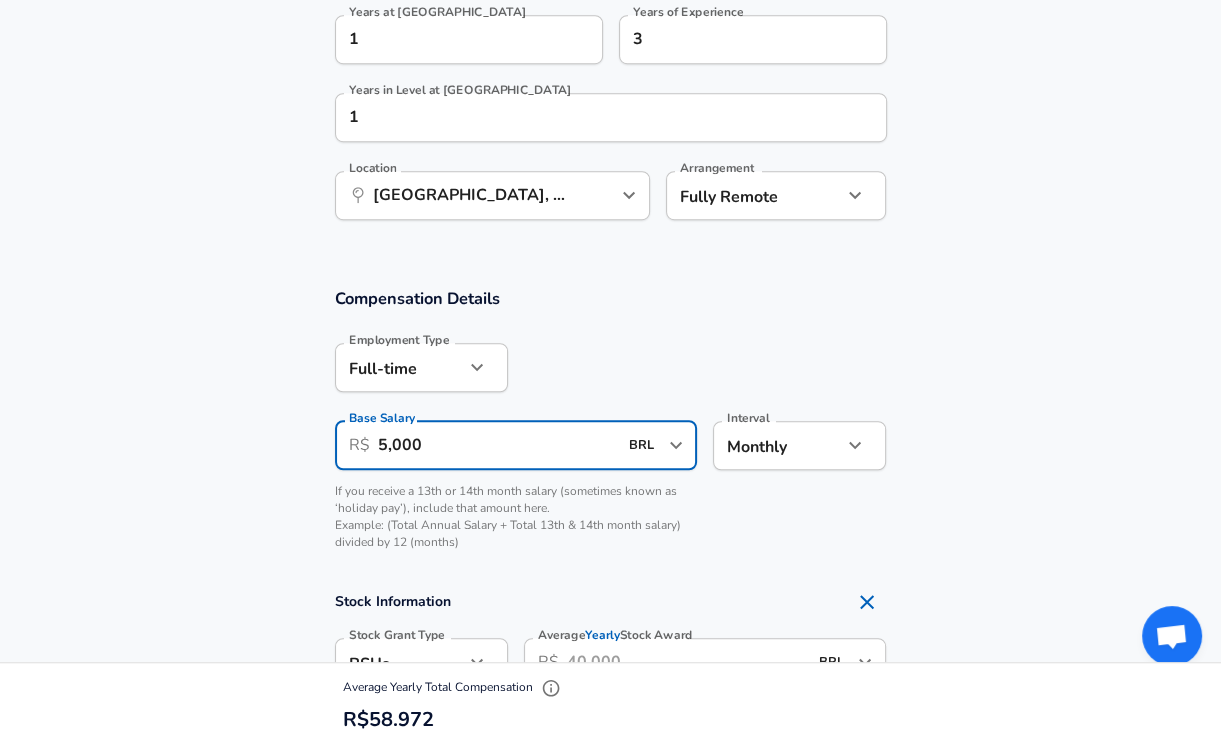 type on "5,000" 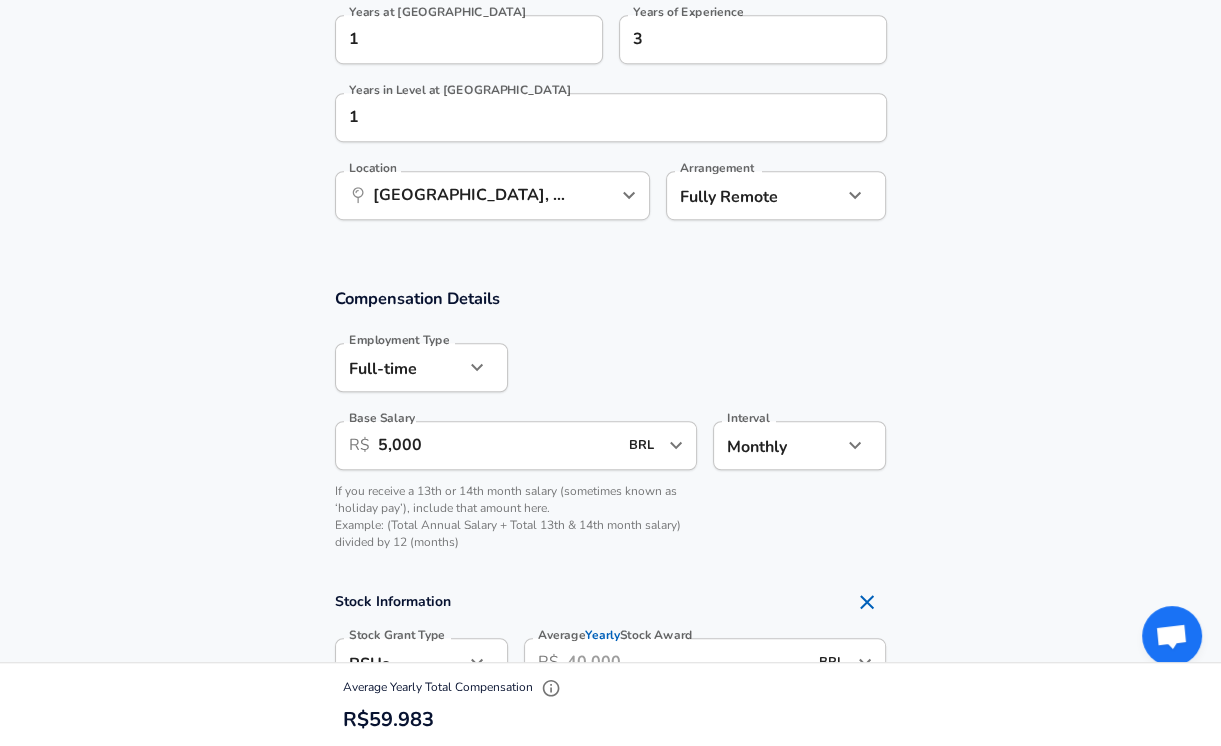 click on "Compensation Details Employment Type Full-time full_time Employment Type Base Salary ​ R$ 5,000 BRL ​ Base Salary Interval Monthly monthly Interval If you receive a 13th or 14th month salary (sometimes known as ‘holiday pay’), include that amount here.  Example: (Total Annual Salary + Total 13th & 14th month salary) divided by 12 (months)" at bounding box center (610, 425) 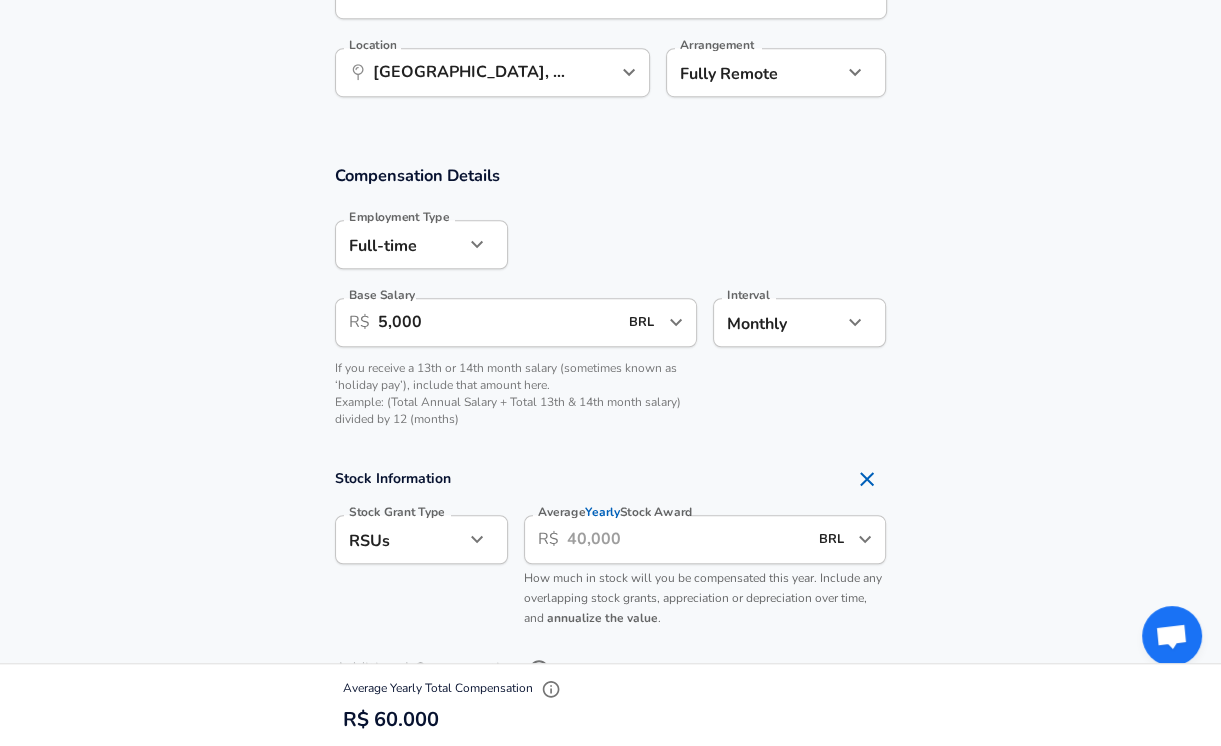 scroll, scrollTop: 1216, scrollLeft: 0, axis: vertical 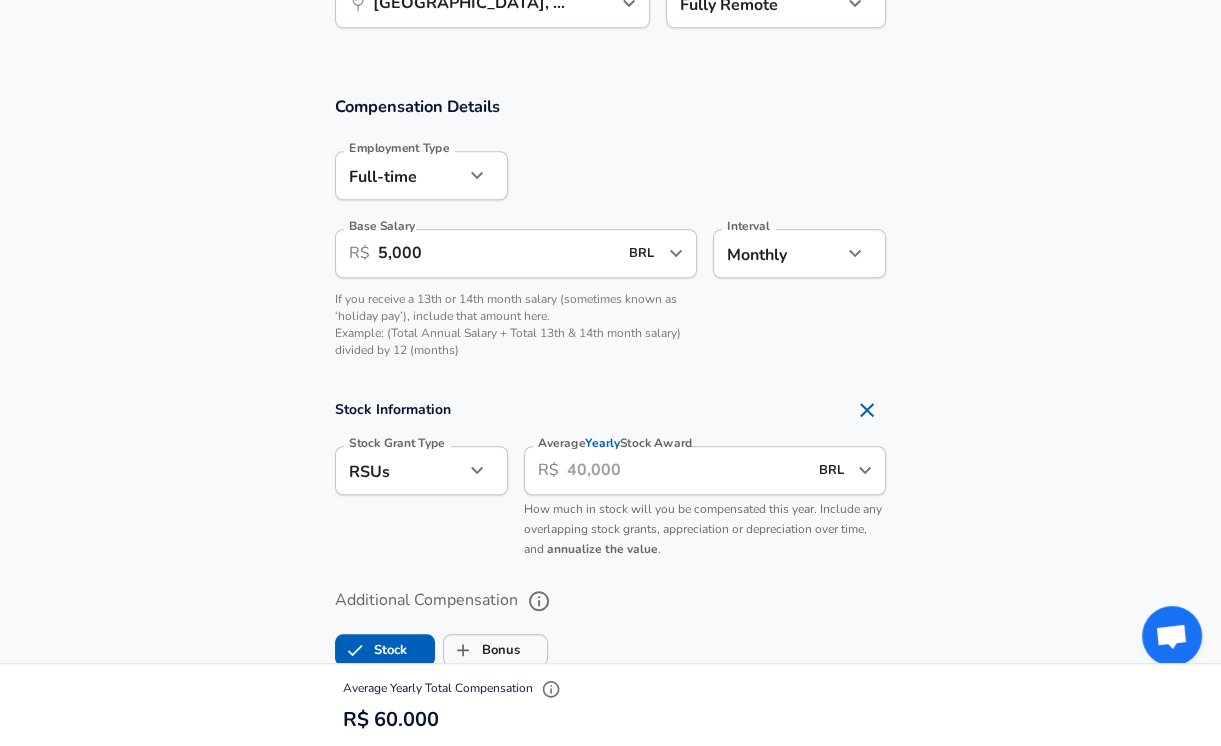 click 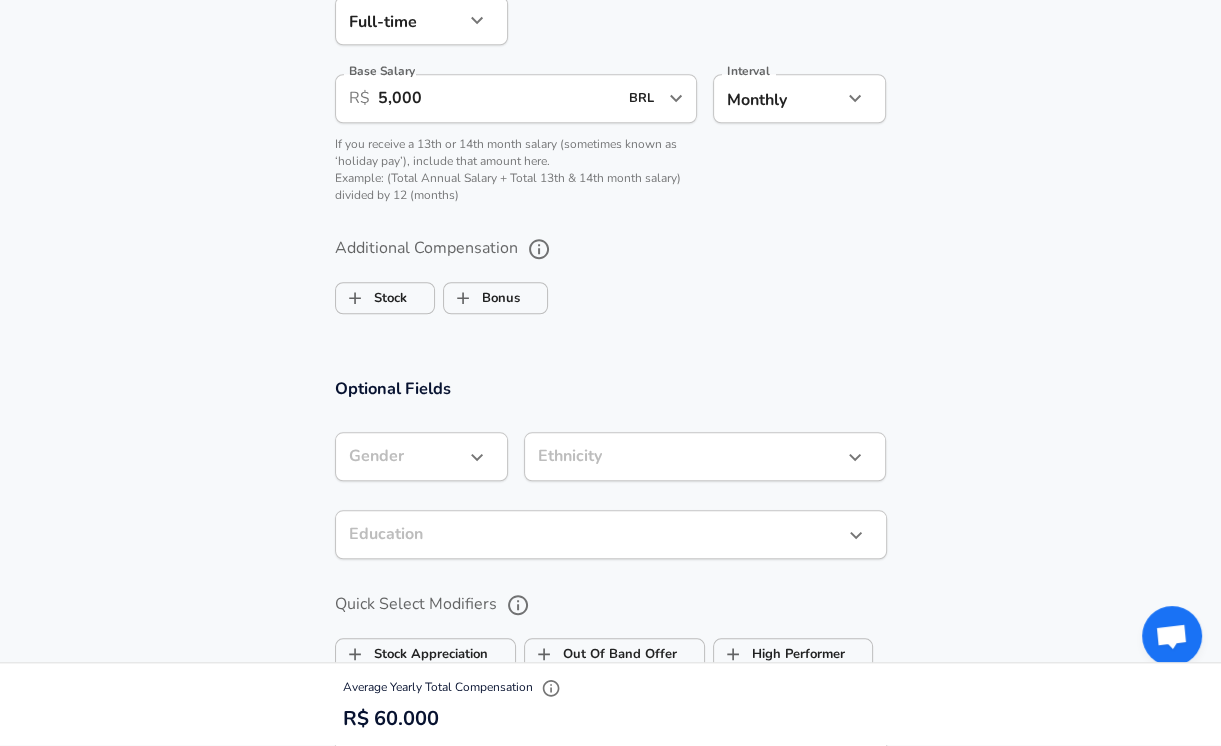 scroll, scrollTop: 1408, scrollLeft: 0, axis: vertical 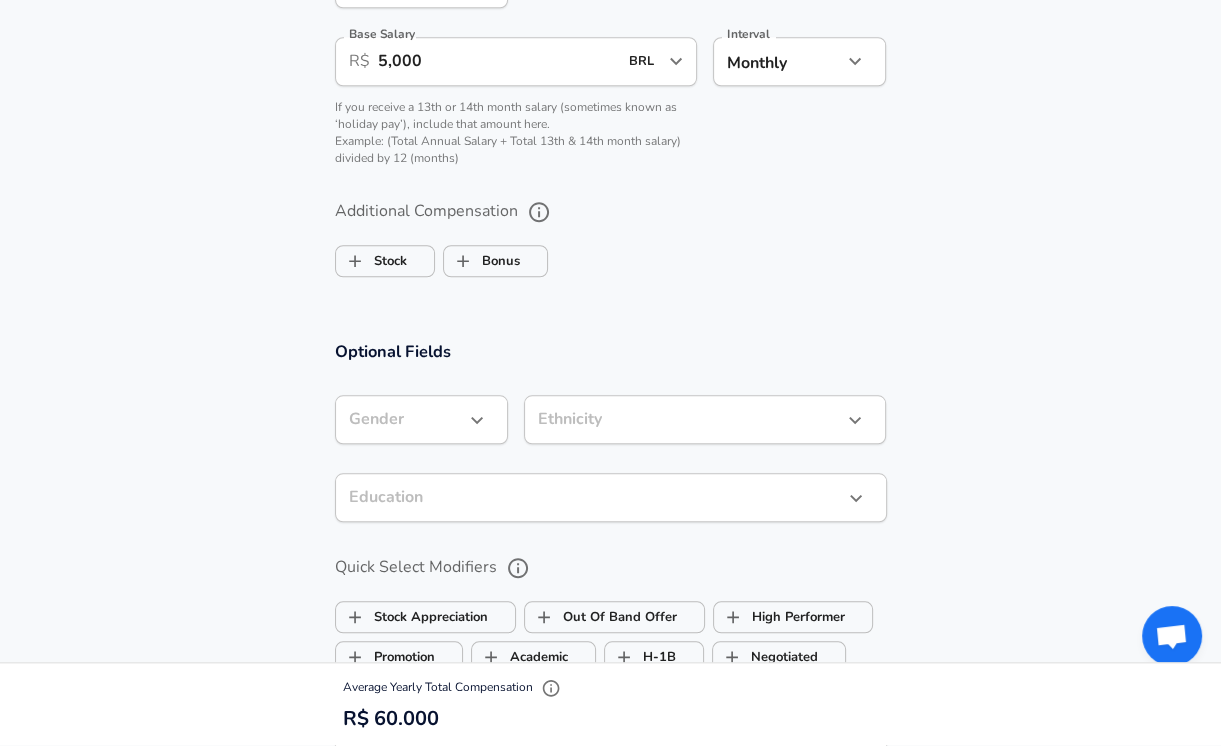 click 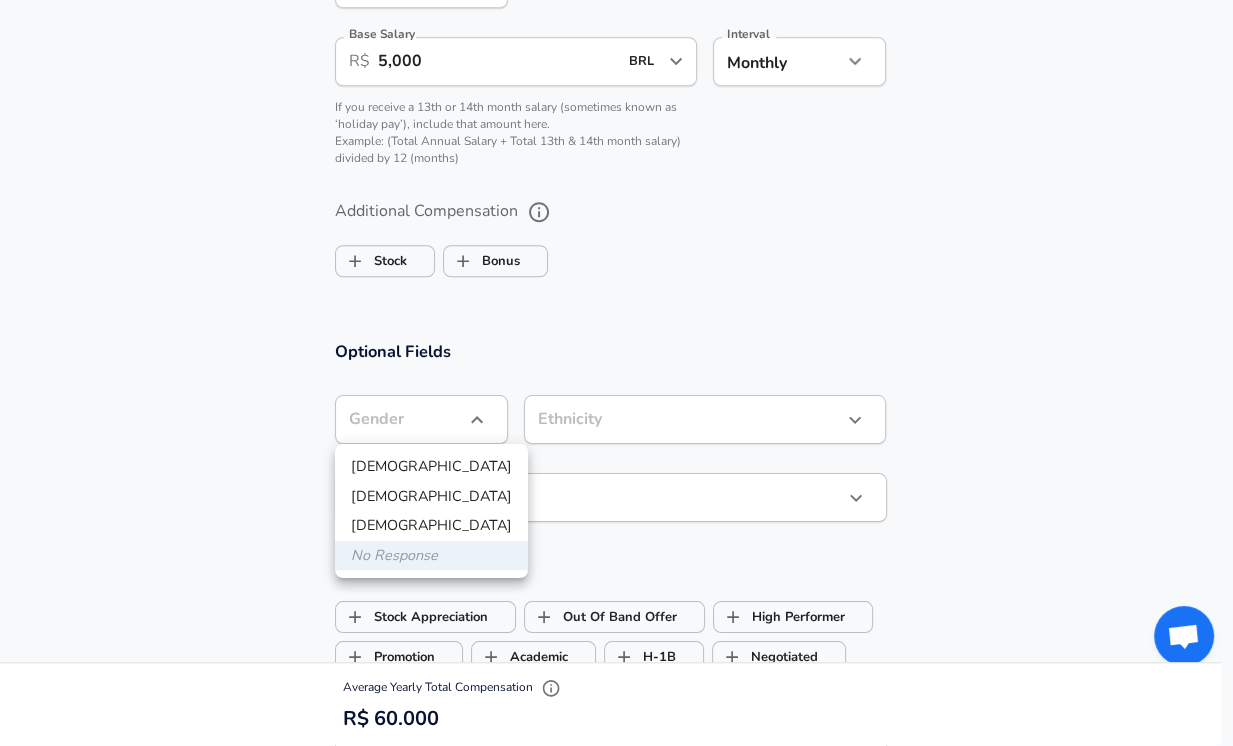 click on "Male" at bounding box center (431, 467) 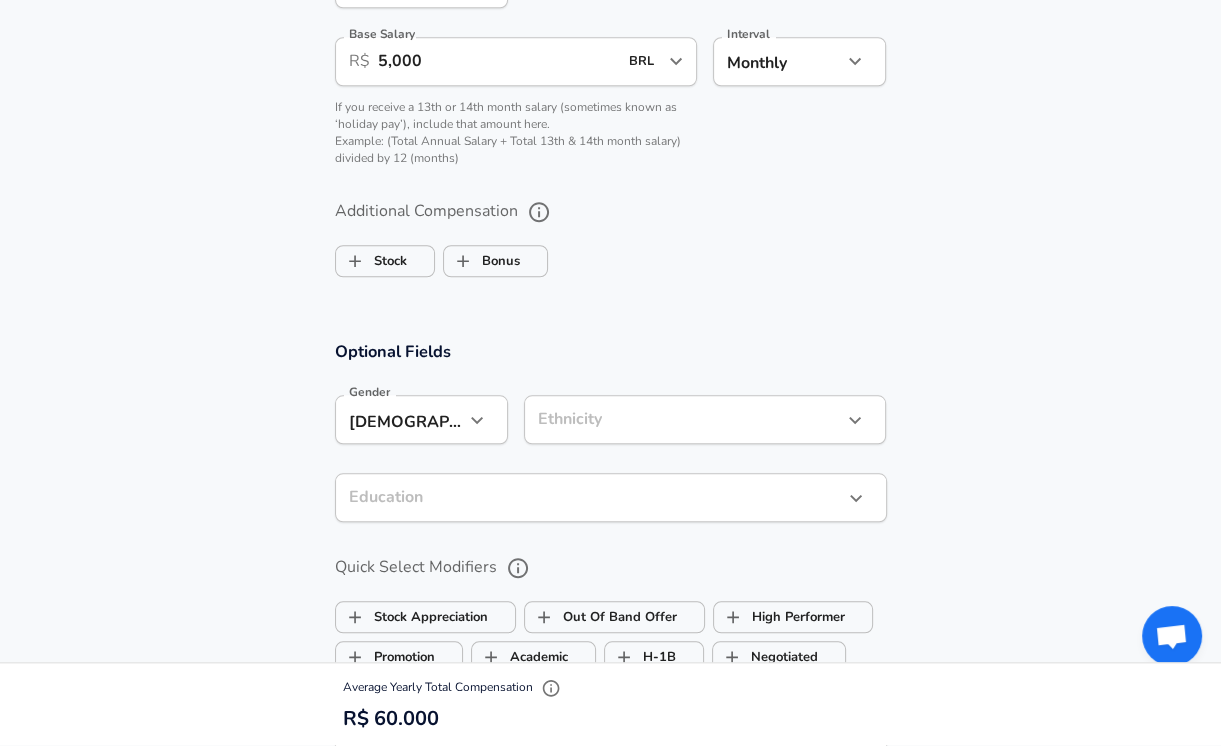 click on "Restart Add Your Salary Upload your offer letter   to verify your submission Enhance Privacy and Anonymity No Automatically hides specific fields until there are enough submissions to safely display the full details.   More Details Based on your submission and the data points that we have already collected, we will automatically hide and anonymize specific fields if there aren't enough data points to remain sufficiently anonymous. Company & Title Information   Enter the company you received your offer from Company Ivrim Company   Select the title that closest resembles your official title. This should be similar to the title that was present on your offer letter. Title Software Engineer Title Job Family Software Engineer Job Family   Select a Specialization that best fits your role. If you can't find one, select 'Other' to enter a custom specialization Select Specialization Full Stack Full Stack Select Specialization   Level Mid Level Level Work Experience and Location New Offer Employee Yes yes 1 3 1 ​ ​" at bounding box center (610, -1035) 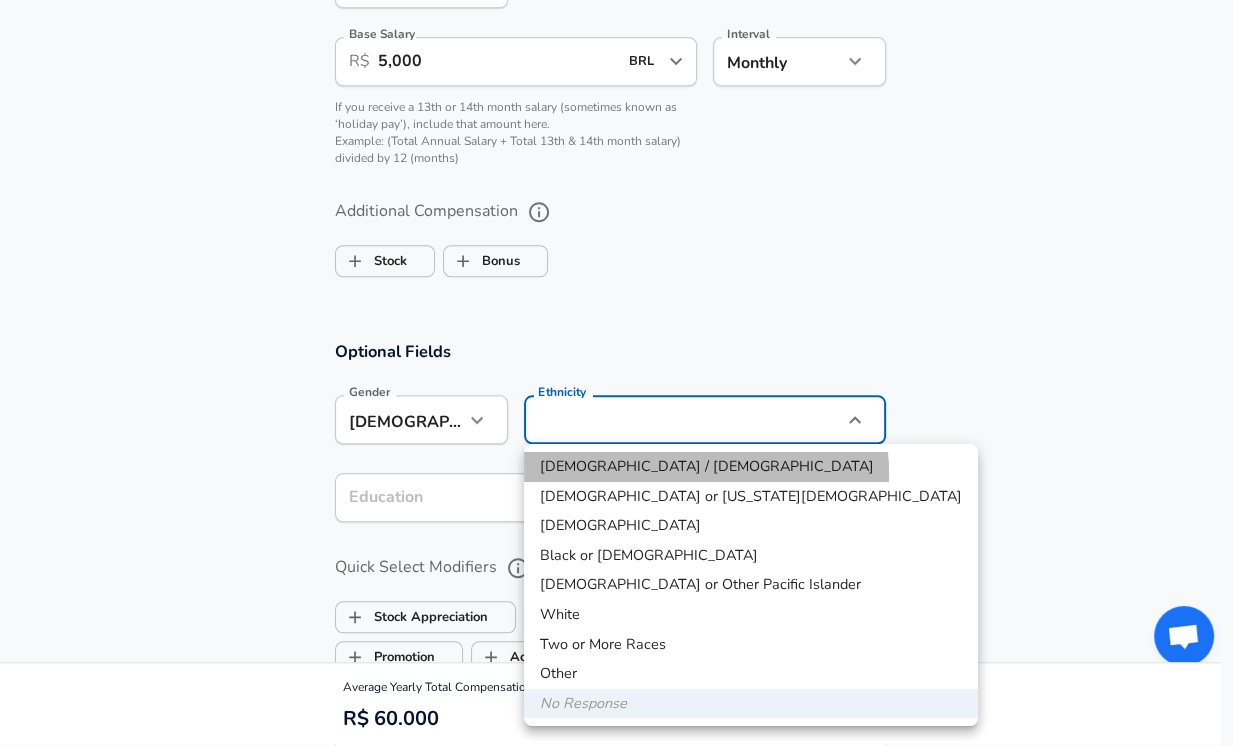 click on "Hispanic / Latino" at bounding box center (751, 467) 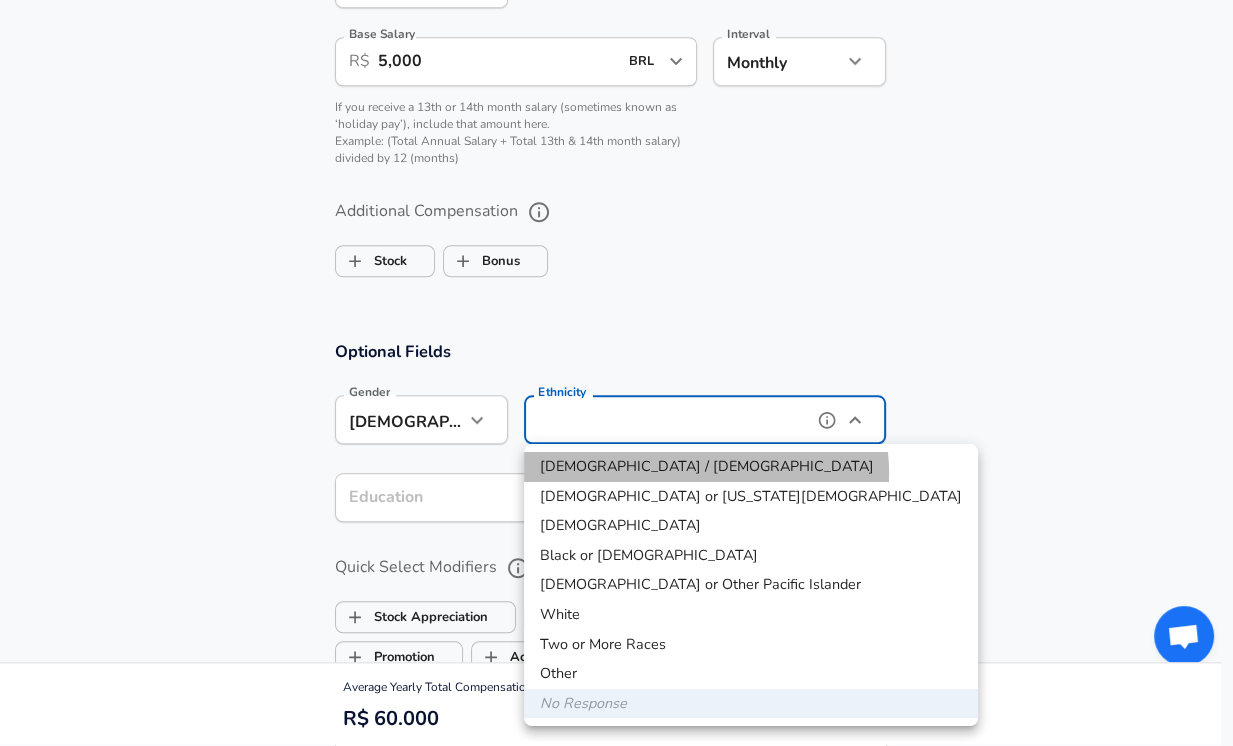 type on "Hispanic / Latino" 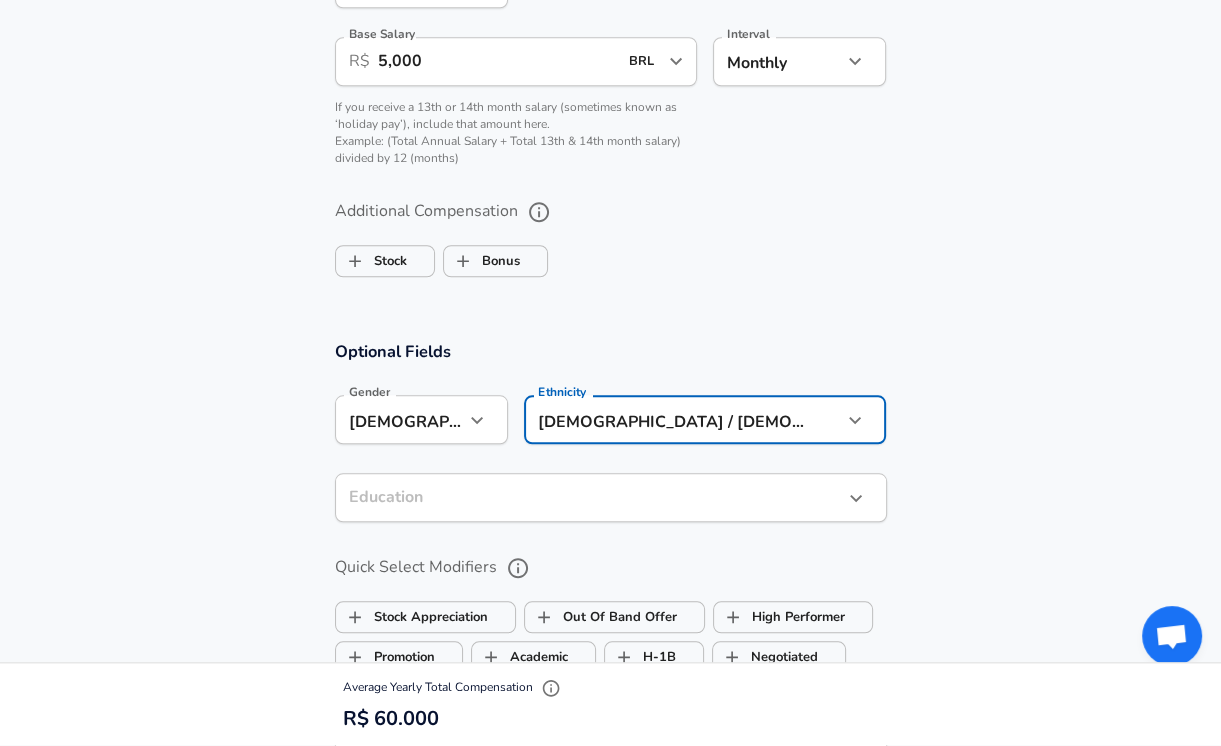 click on "Optional Fields Gender Male male Gender Ethnicity Hispanic / Latino Hispanic / Latino Ethnicity Education ​ Education Quick Select Modifiers   Stock Appreciation Out Of Band Offer High Performer Promotion Academic H-1B Negotiated Additional Details x Additional Details 0 /500 characters Email Address wesleysts.ws@gmail.com Email Address   Providing an email allows for editing or removal of your submission. We may also reach out if we have any questions. Your email will not be published." at bounding box center [610, 606] 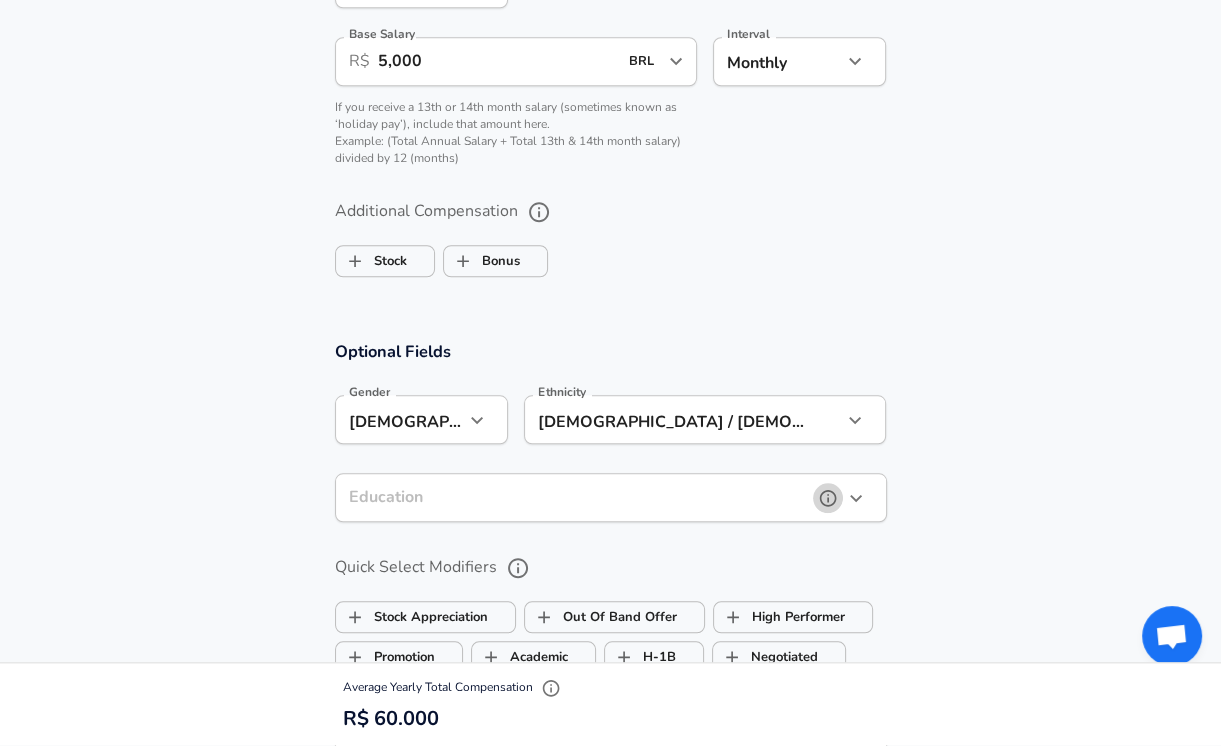 click 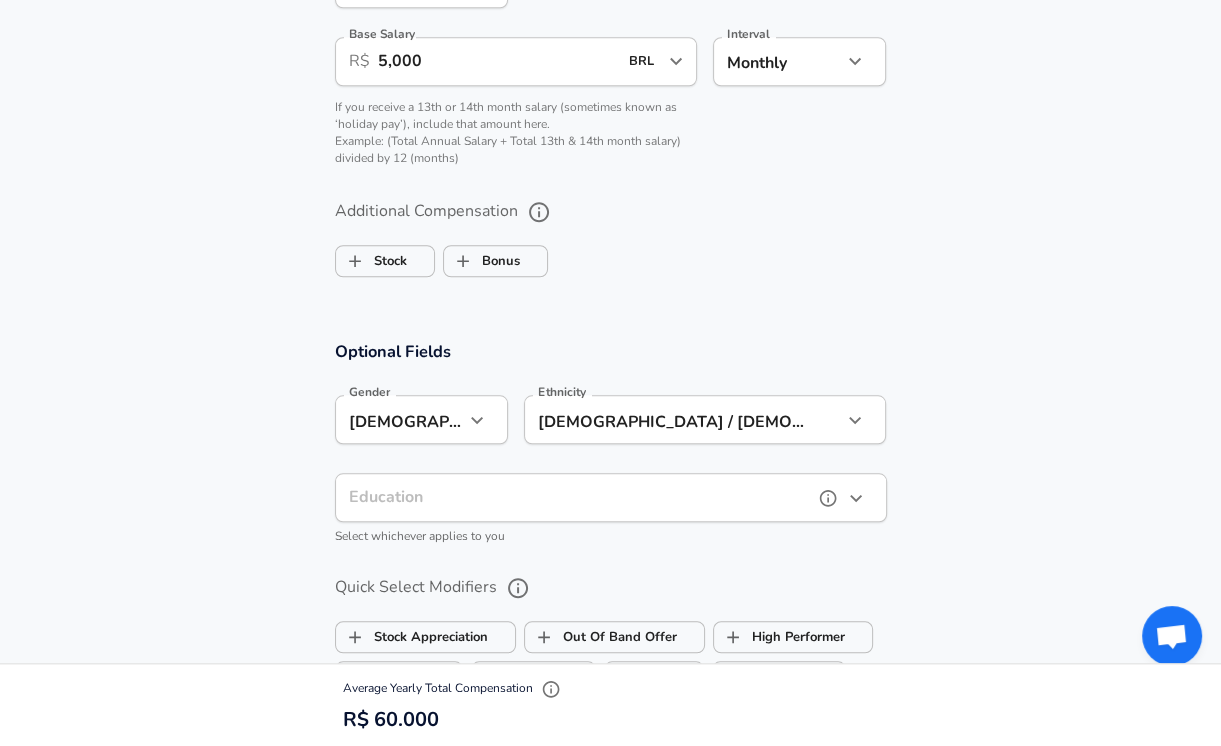click 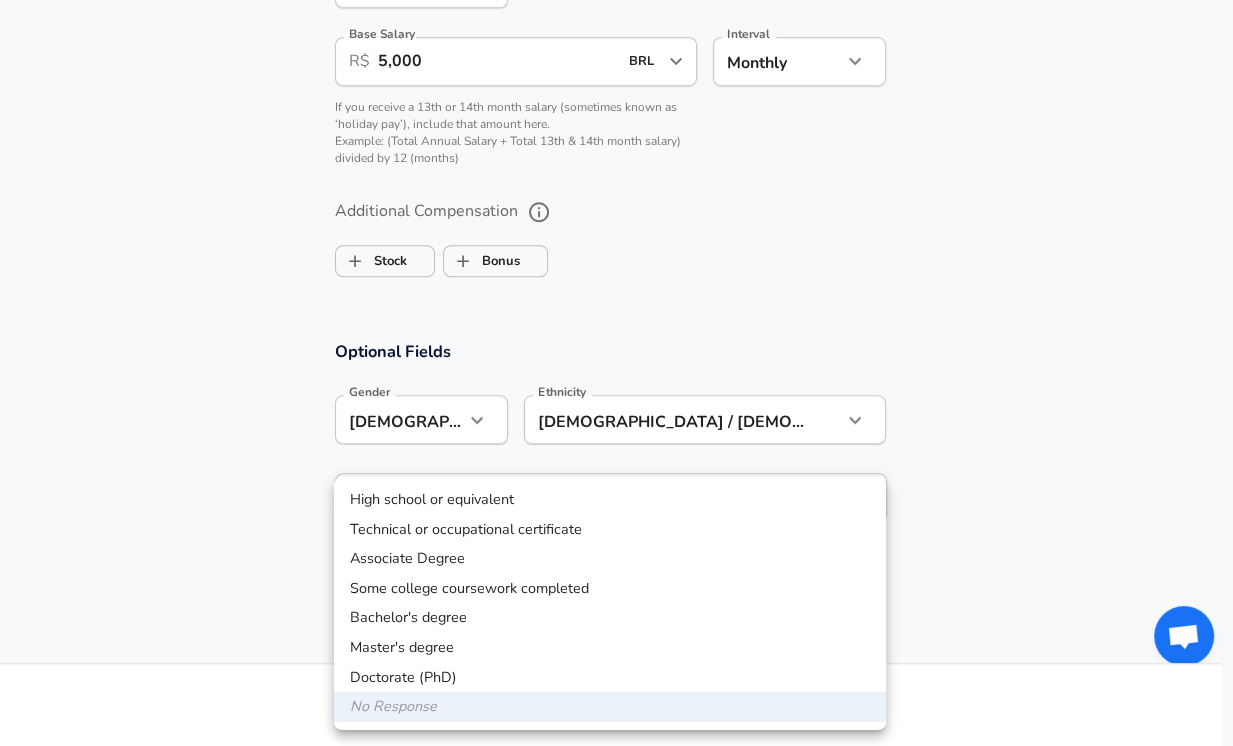 click on "Bachelor's degree" at bounding box center [610, 618] 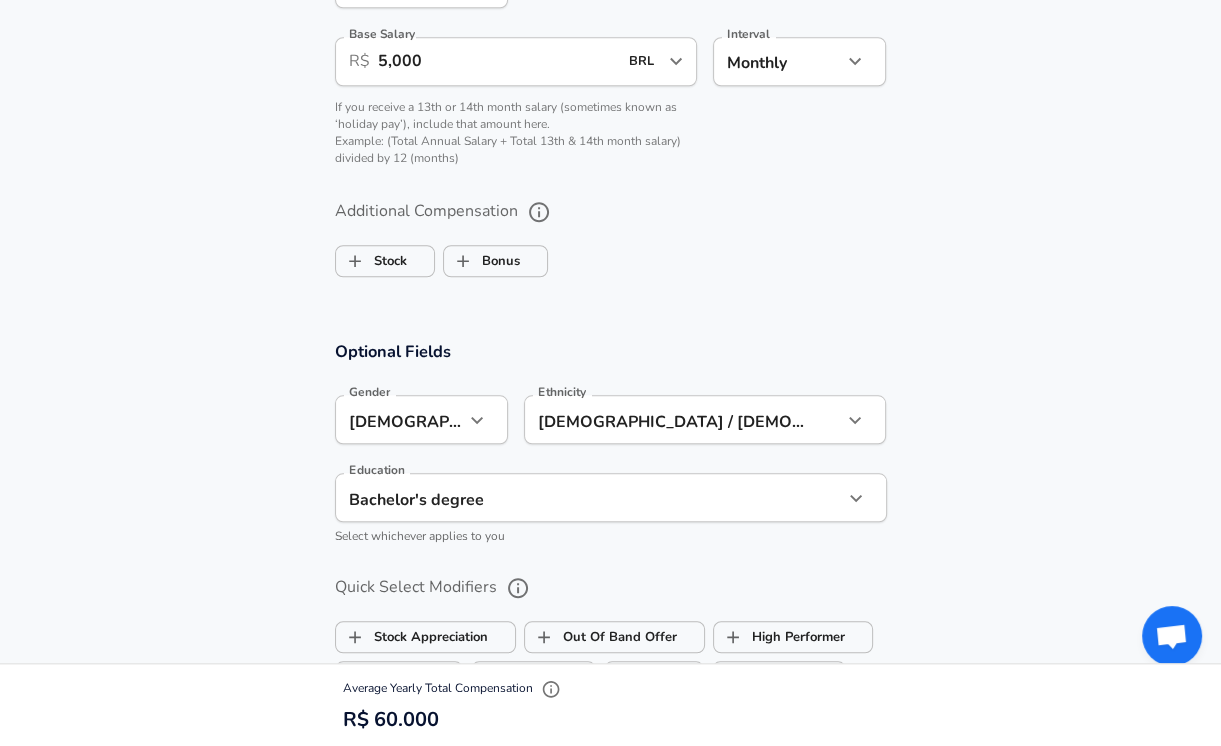 click on "Optional Fields Gender Male male Gender Ethnicity Hispanic / Latino Hispanic / Latino Ethnicity Education Bachelor's degree Bachelors degree Education   Select whichever applies to you Quick Select Modifiers   Stock Appreciation Out Of Band Offer High Performer Promotion Academic H-1B Negotiated Additional Details x Additional Details 0 /500 characters Email Address wesleysts.ws@gmail.com Email Address   Providing an email allows for editing or removal of your submission. We may also reach out if we have any questions. Your email will not be published." at bounding box center (610, 616) 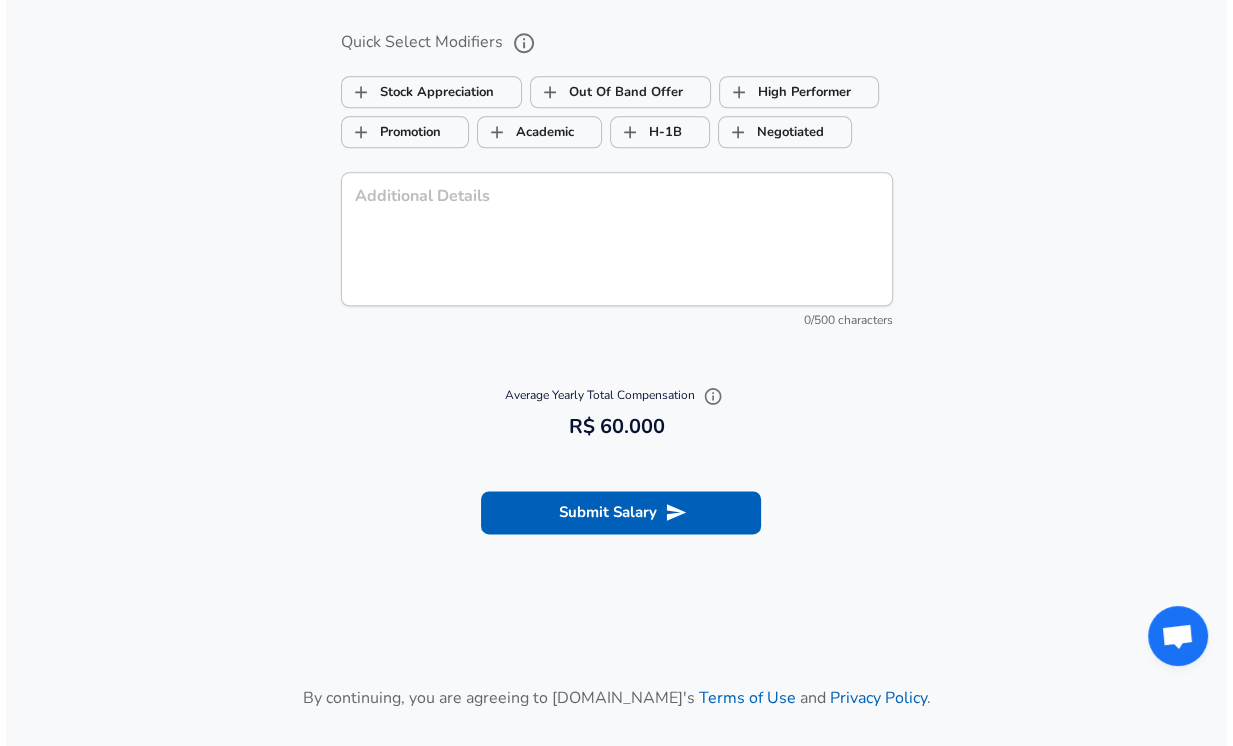 scroll, scrollTop: 1984, scrollLeft: 0, axis: vertical 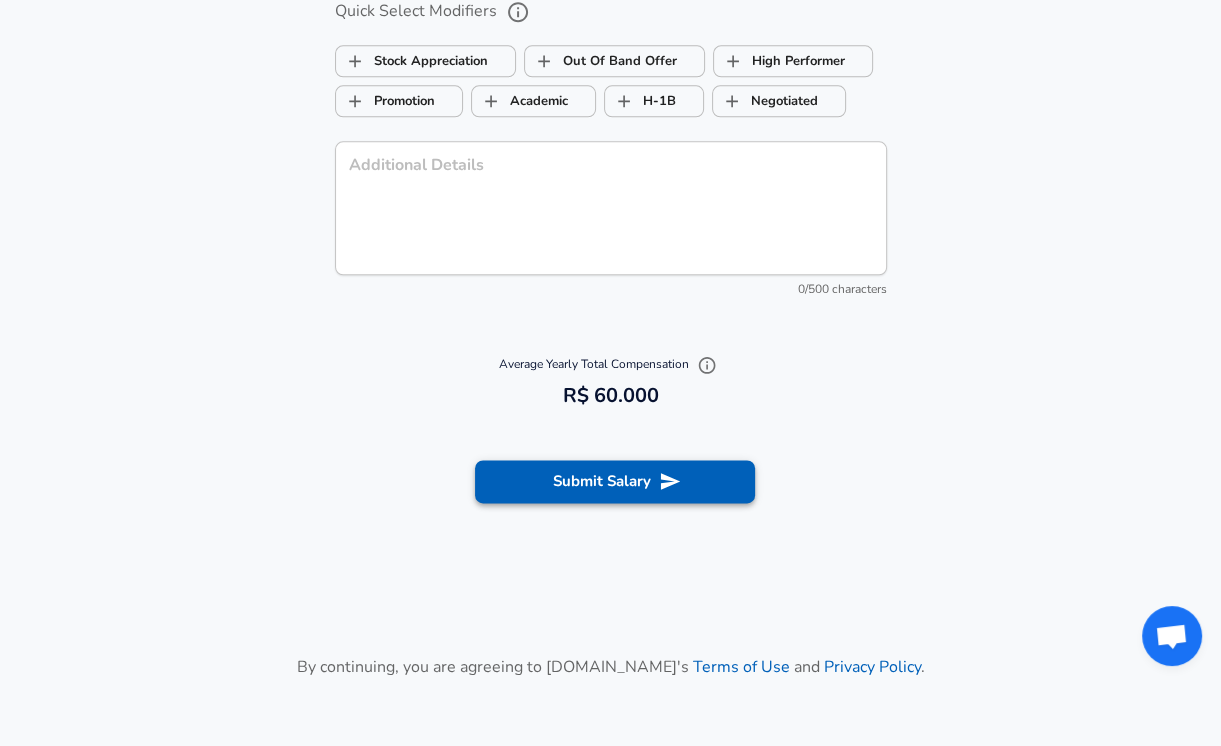 click on "Submit Salary" at bounding box center (615, 481) 